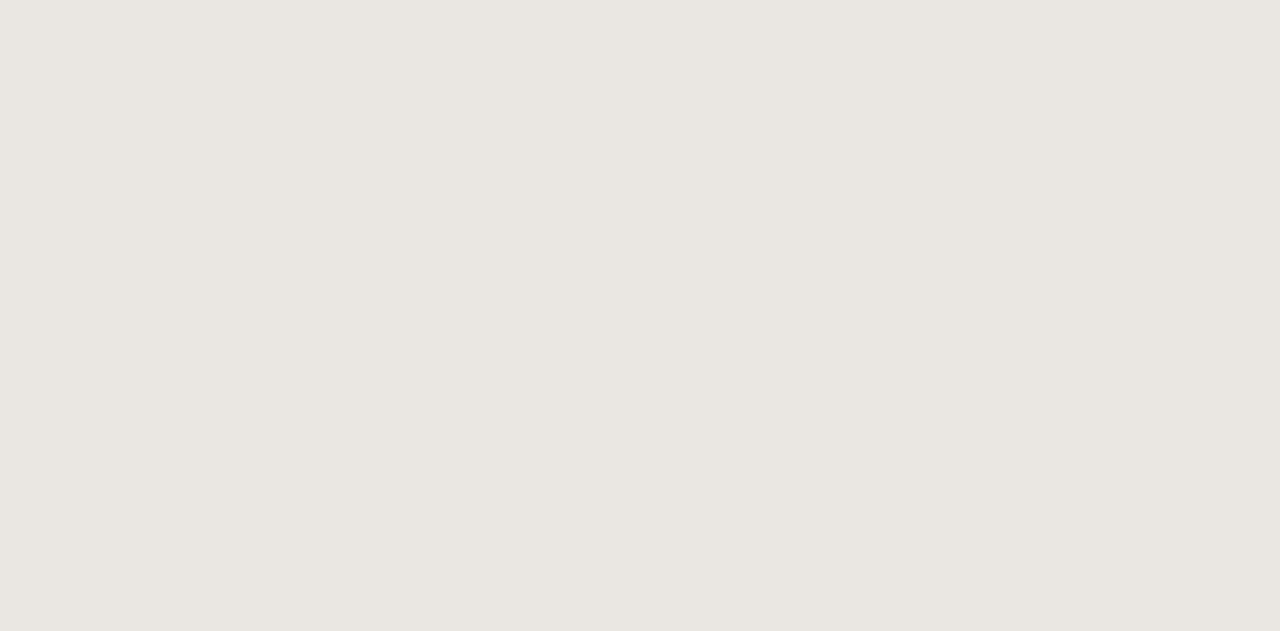scroll, scrollTop: 0, scrollLeft: 0, axis: both 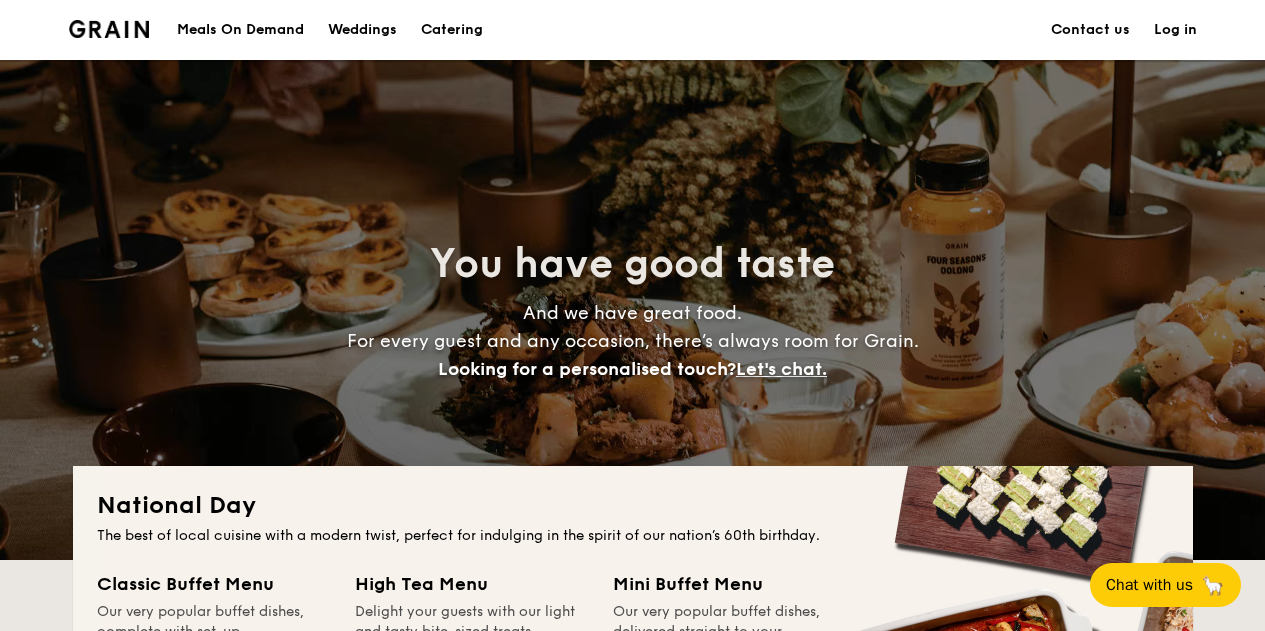 click on "Weddings" at bounding box center [362, 30] 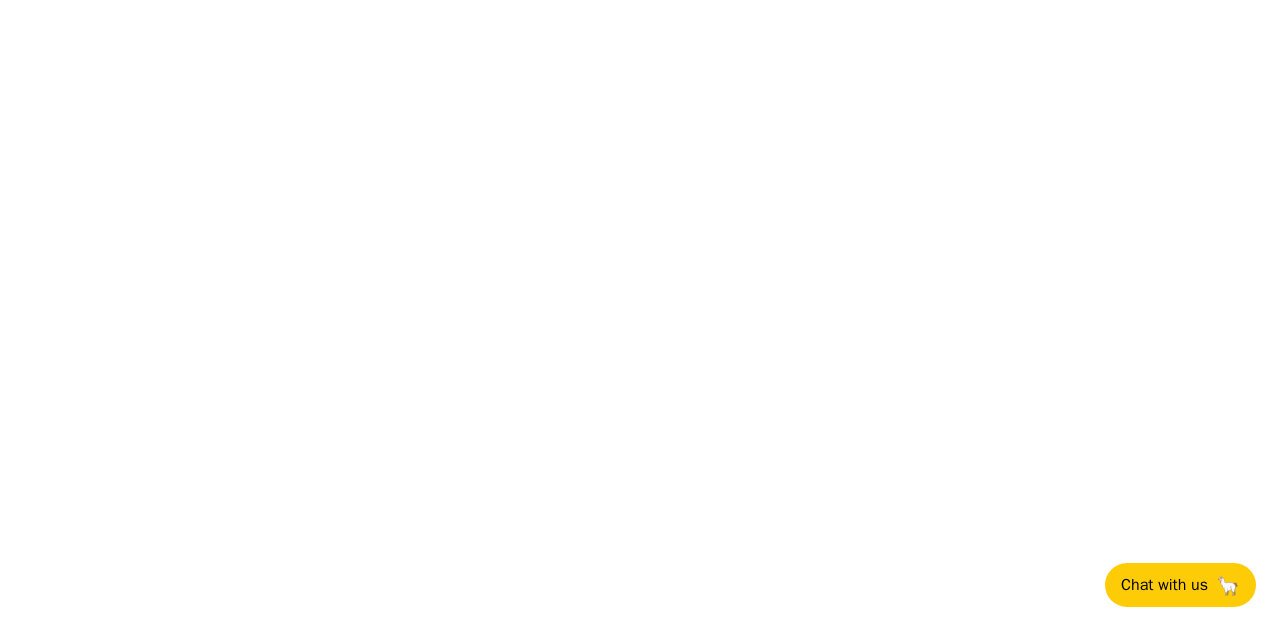scroll, scrollTop: 0, scrollLeft: 0, axis: both 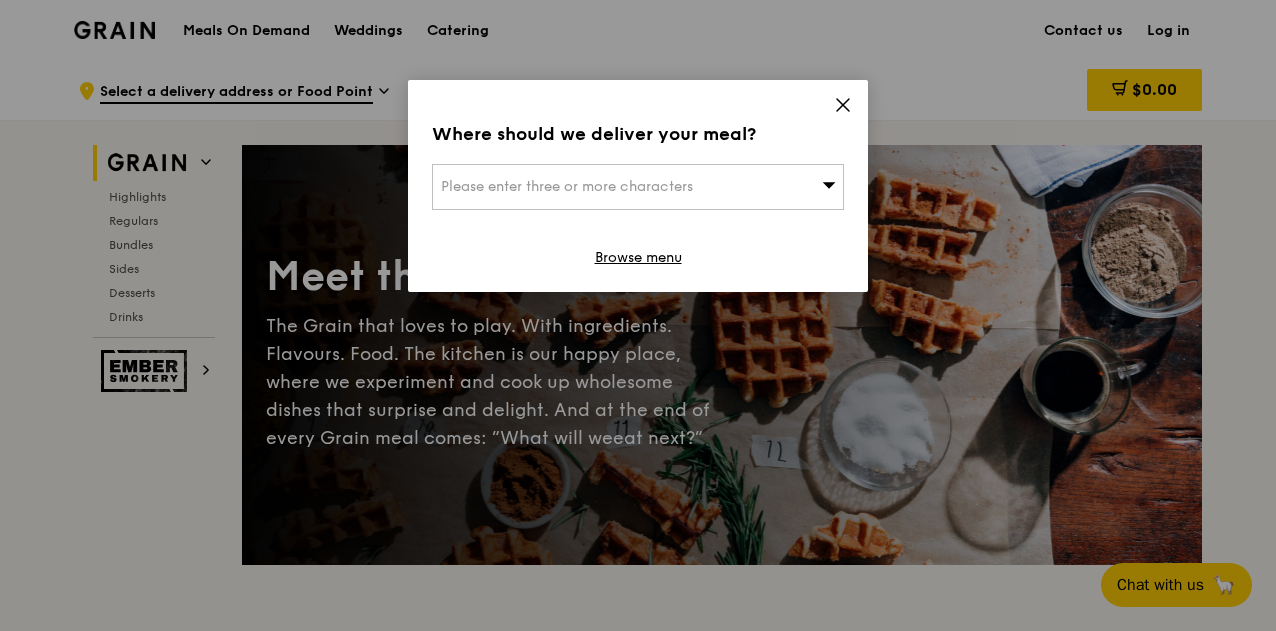 click 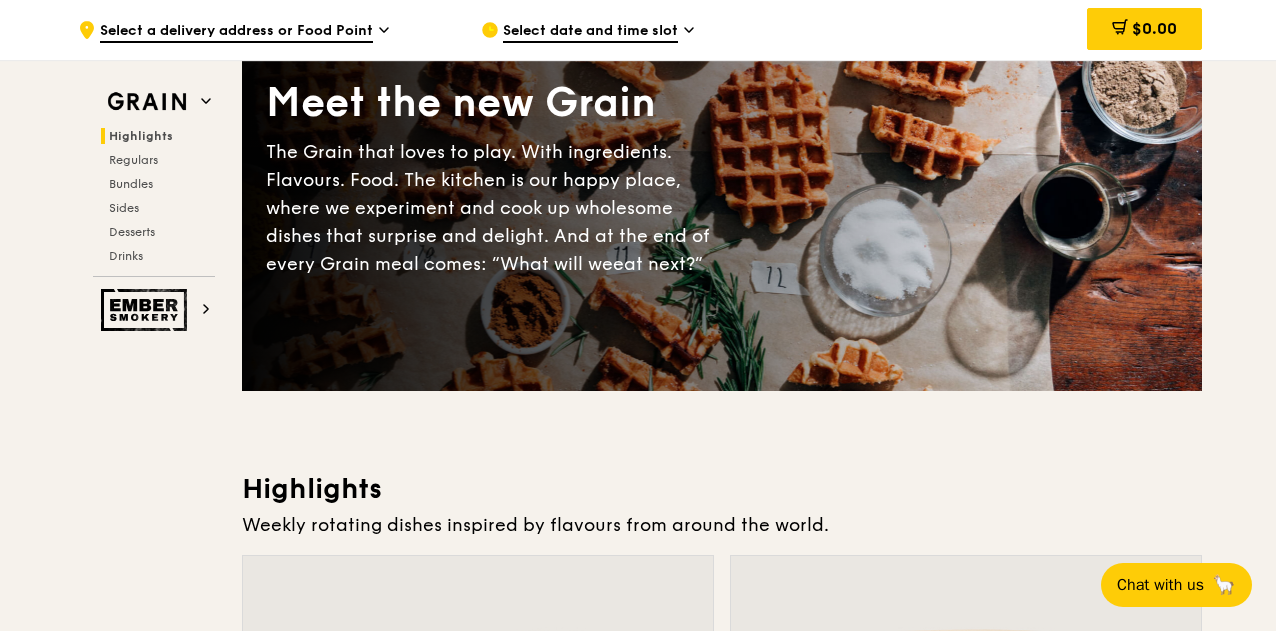 scroll, scrollTop: 0, scrollLeft: 0, axis: both 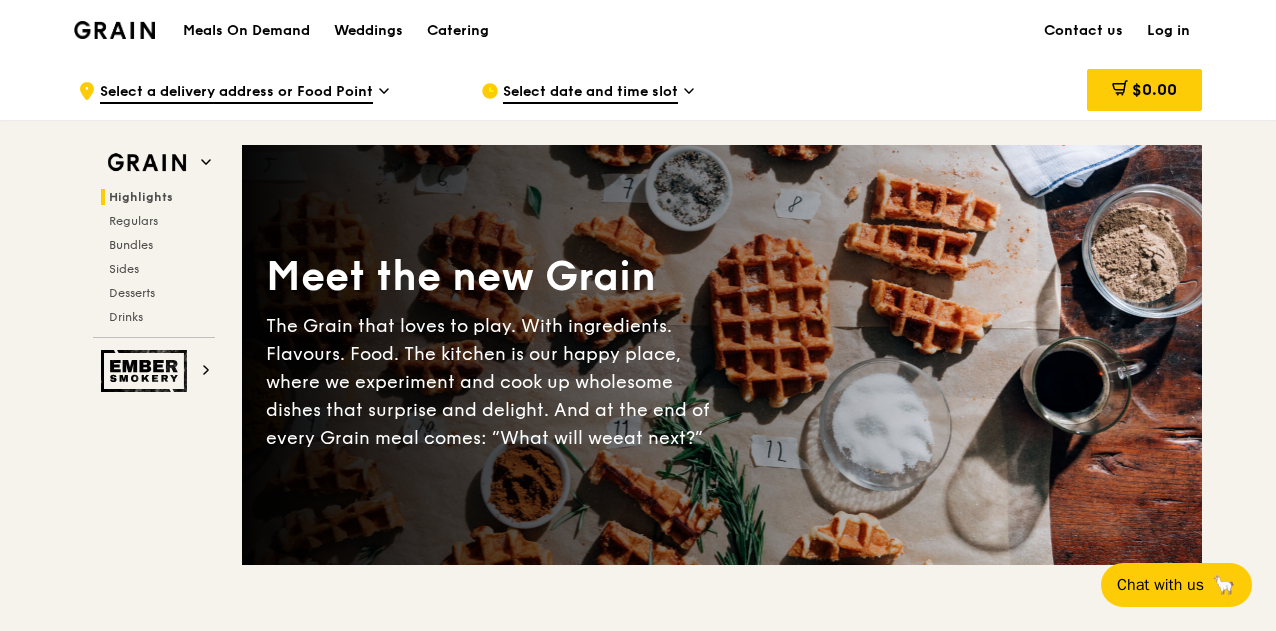 click at bounding box center (114, 30) 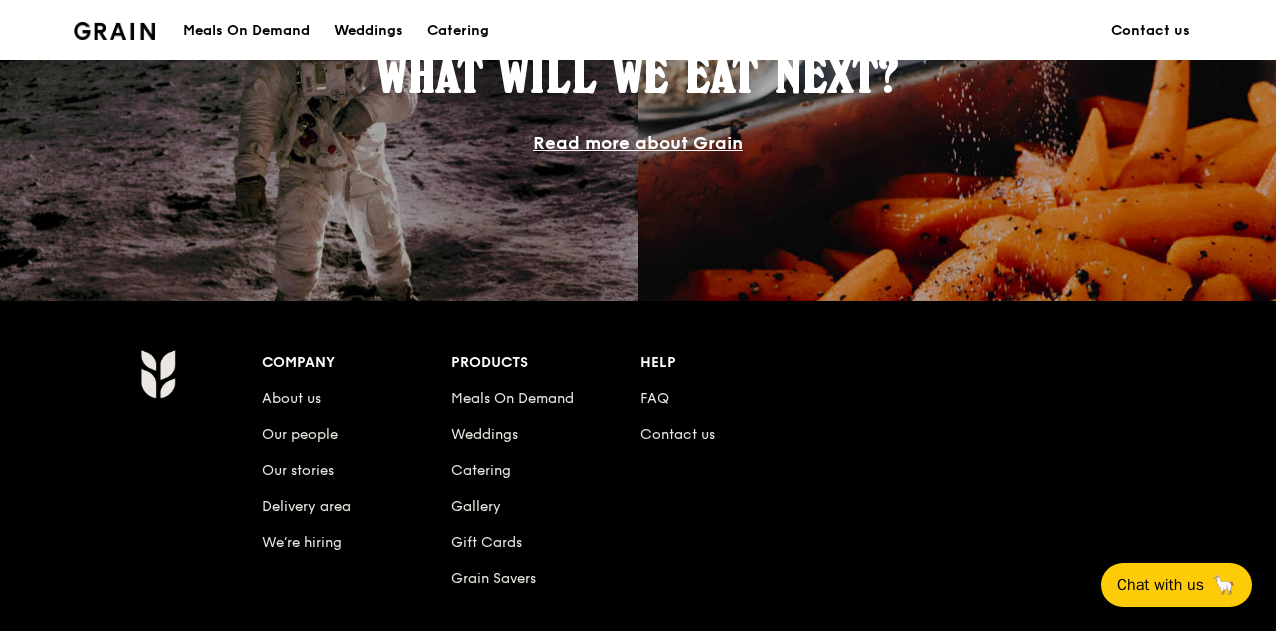 scroll, scrollTop: 1800, scrollLeft: 0, axis: vertical 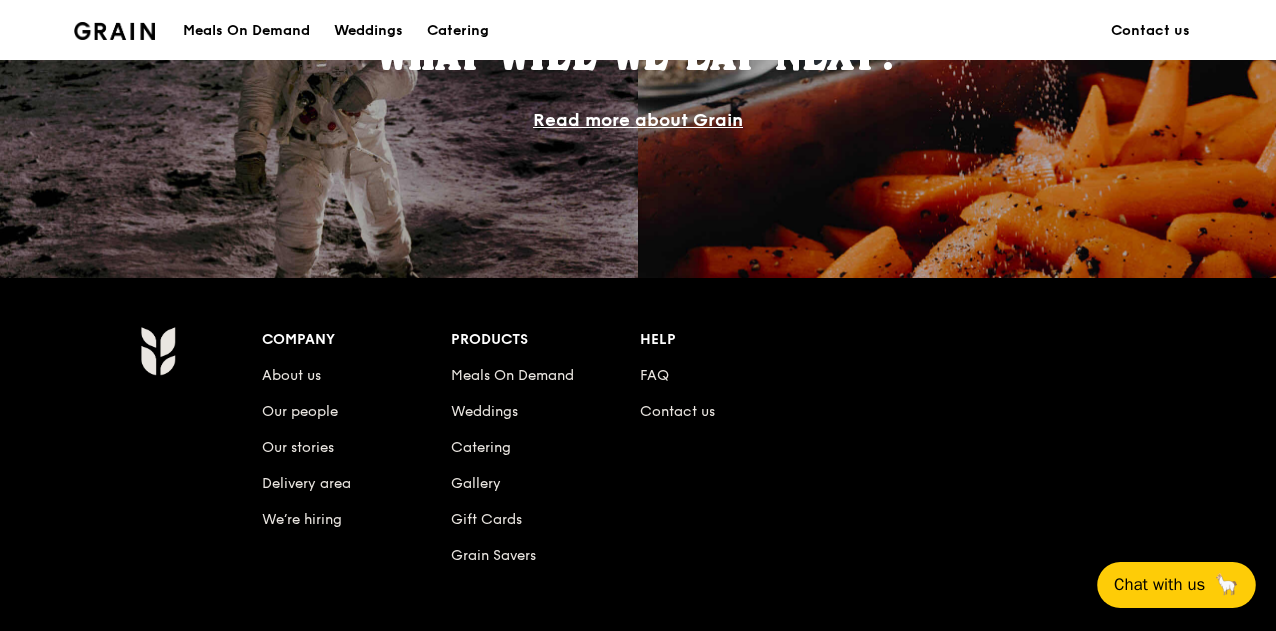 click on "Chat with us" at bounding box center (1159, 584) 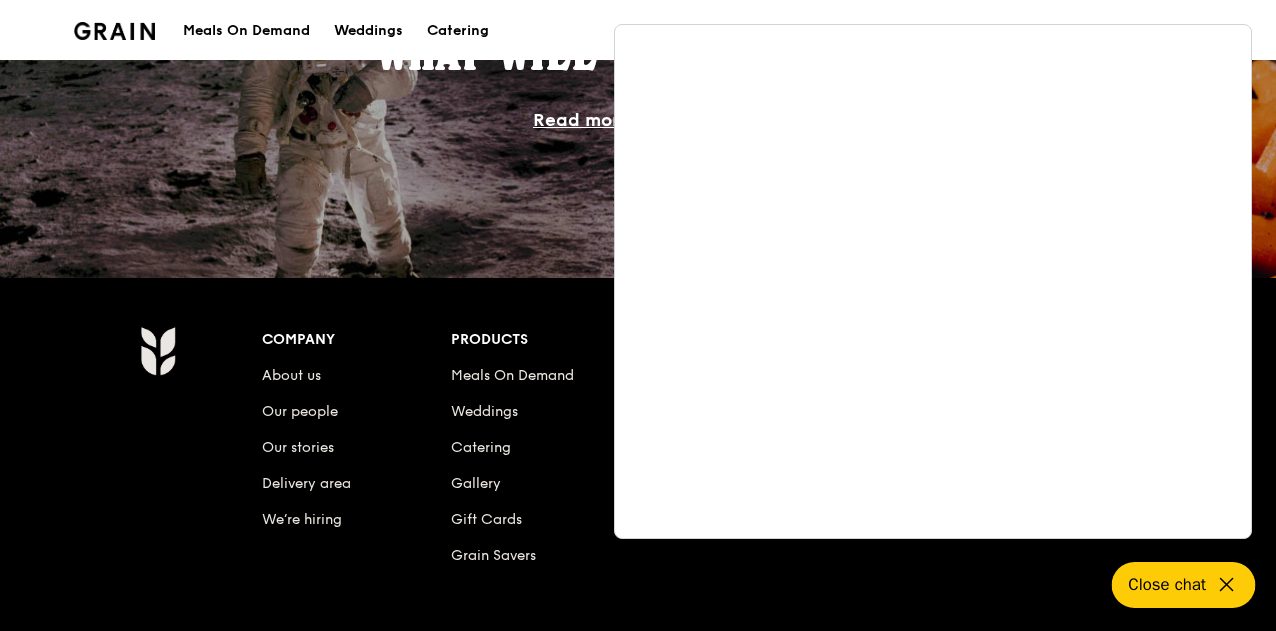 click on "What will we eat next?
Read more about Grain" at bounding box center (638, 78) 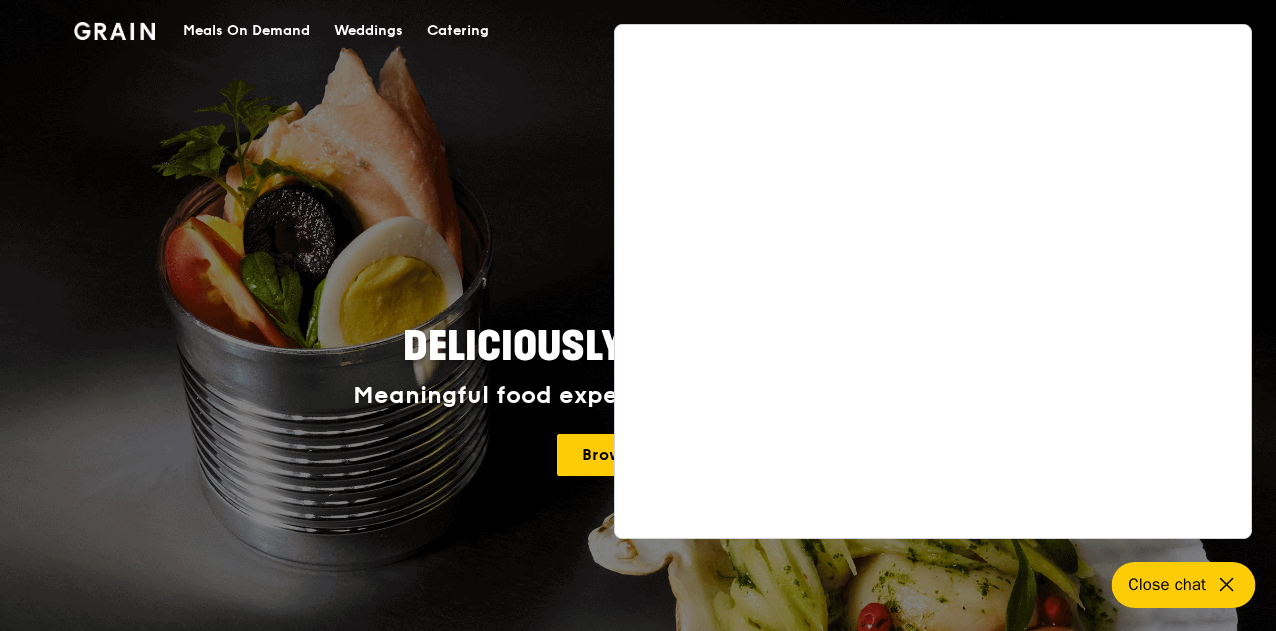 scroll, scrollTop: 0, scrollLeft: 0, axis: both 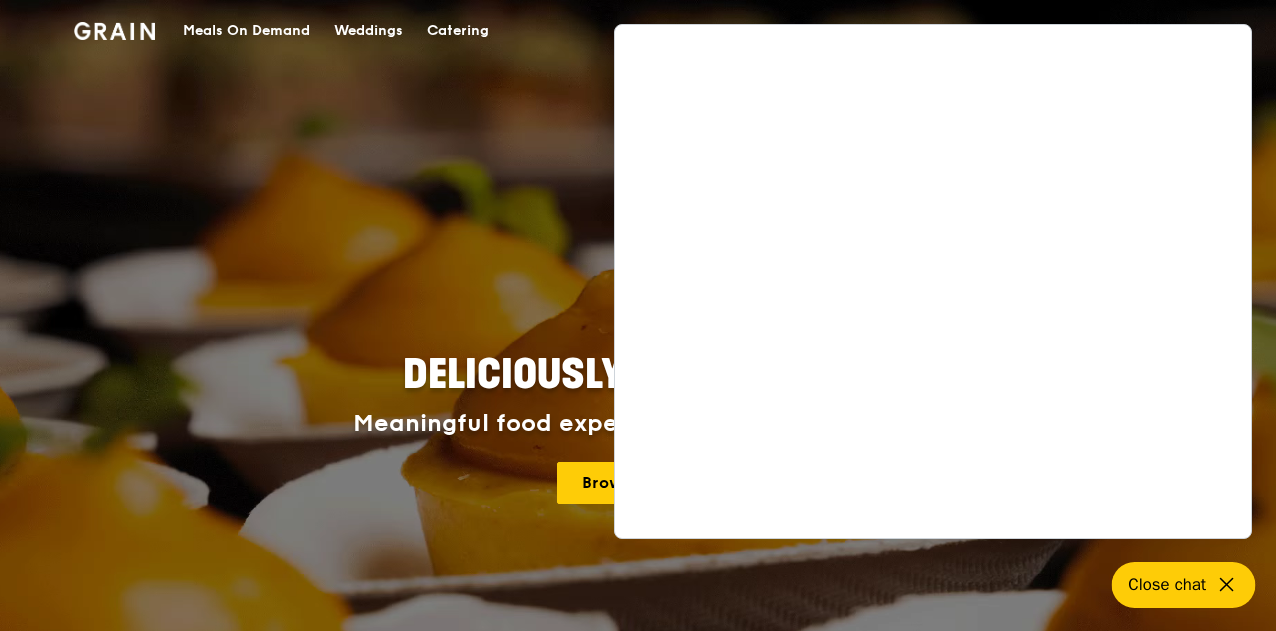 click on "Catering" at bounding box center [458, 31] 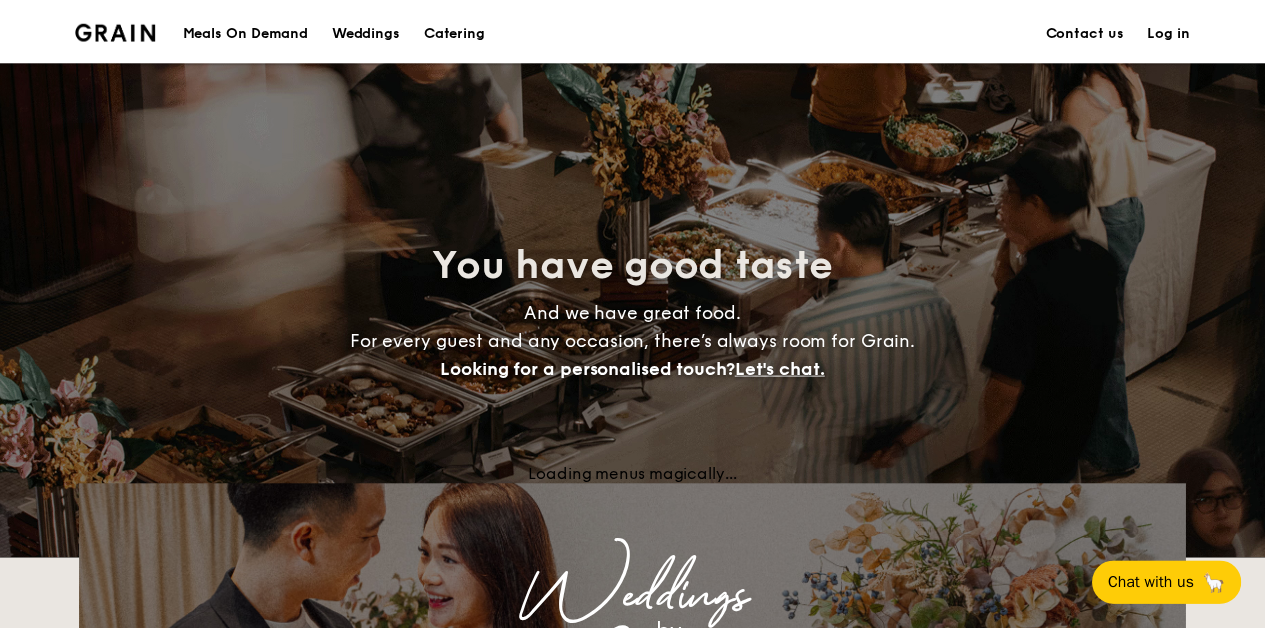 scroll, scrollTop: 0, scrollLeft: 0, axis: both 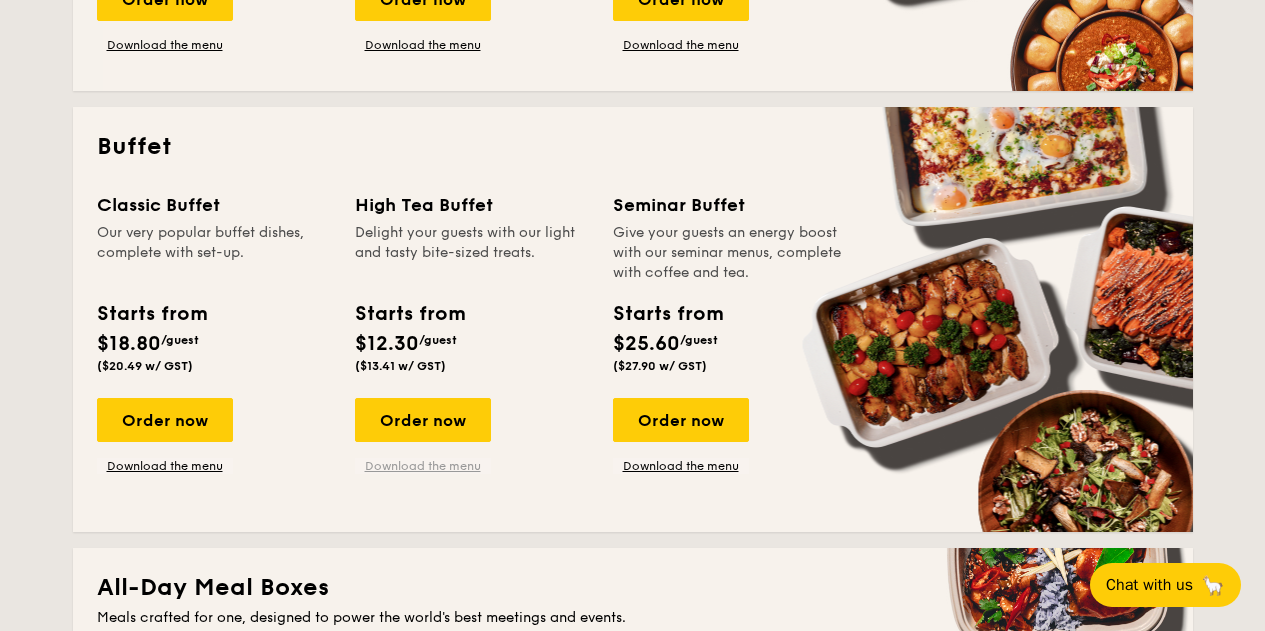 click on "Download the menu" at bounding box center (423, 466) 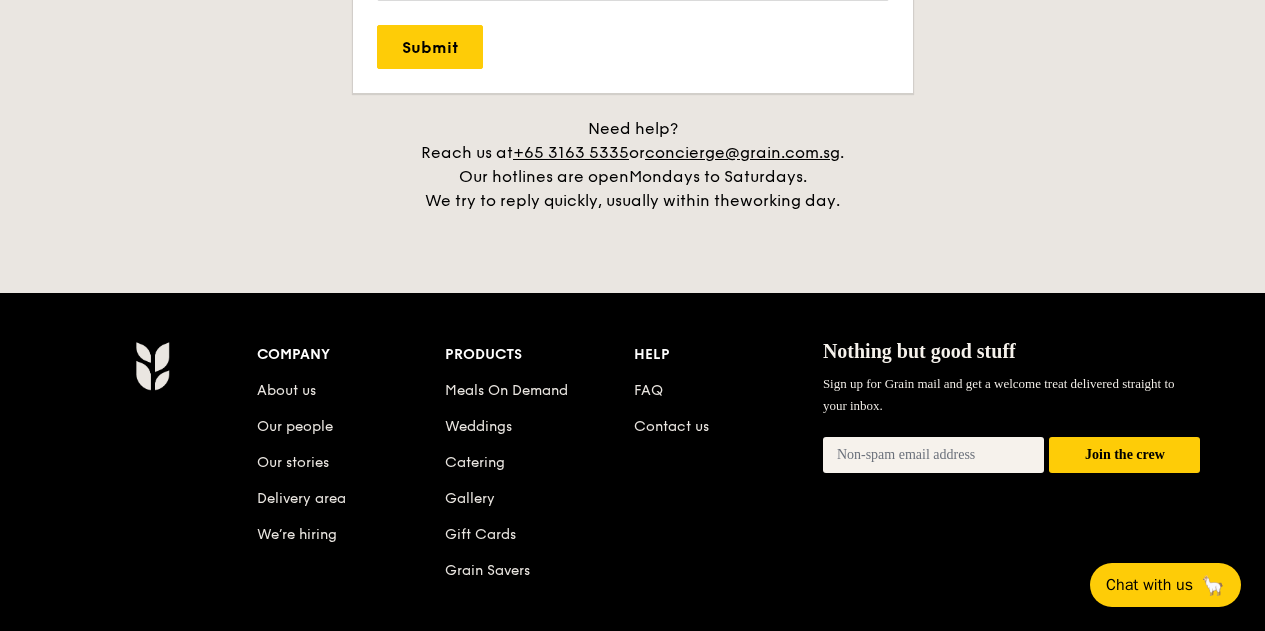 scroll, scrollTop: 4700, scrollLeft: 0, axis: vertical 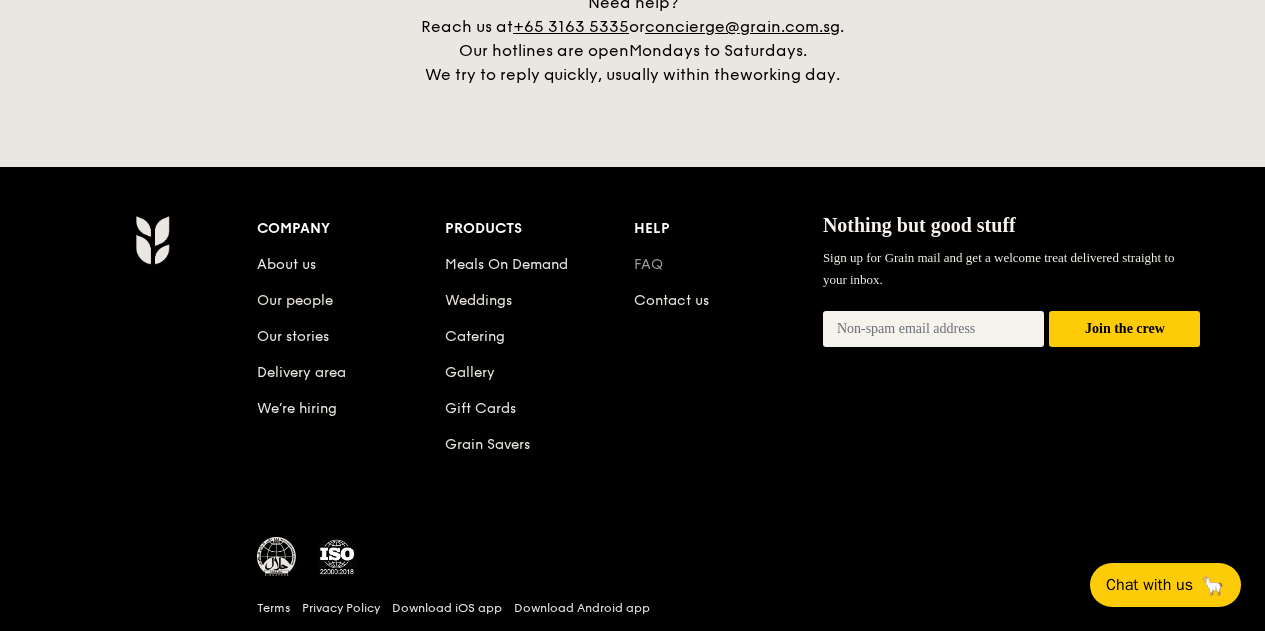 click on "FAQ" at bounding box center [648, 264] 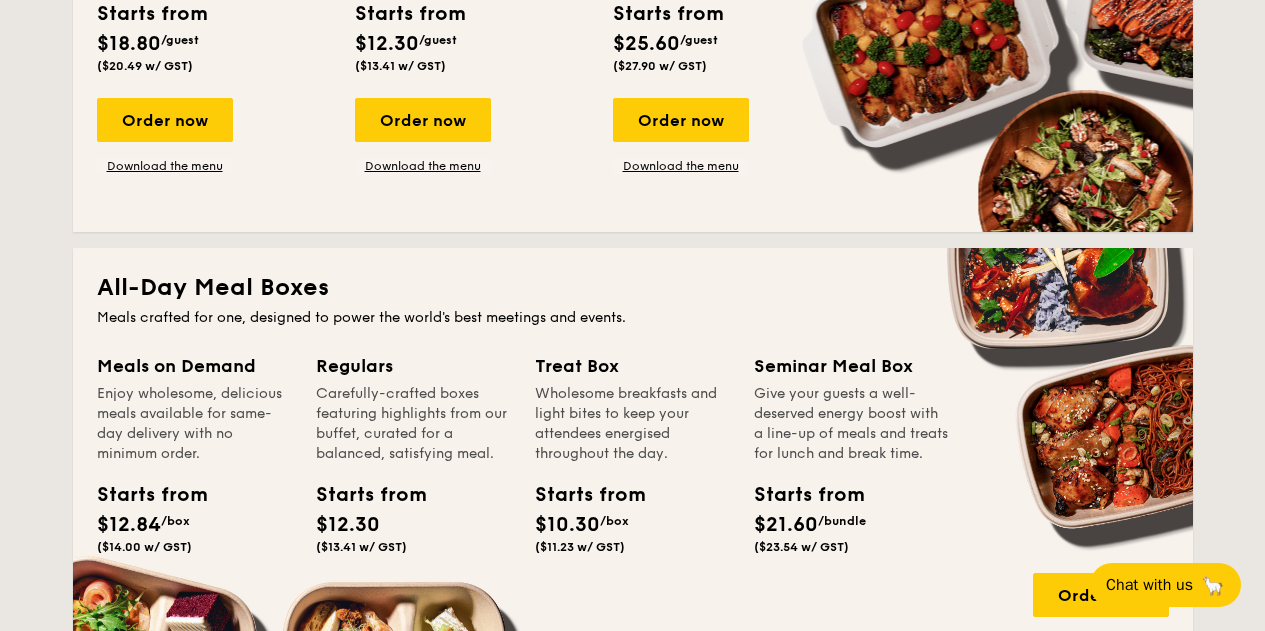 scroll, scrollTop: 800, scrollLeft: 0, axis: vertical 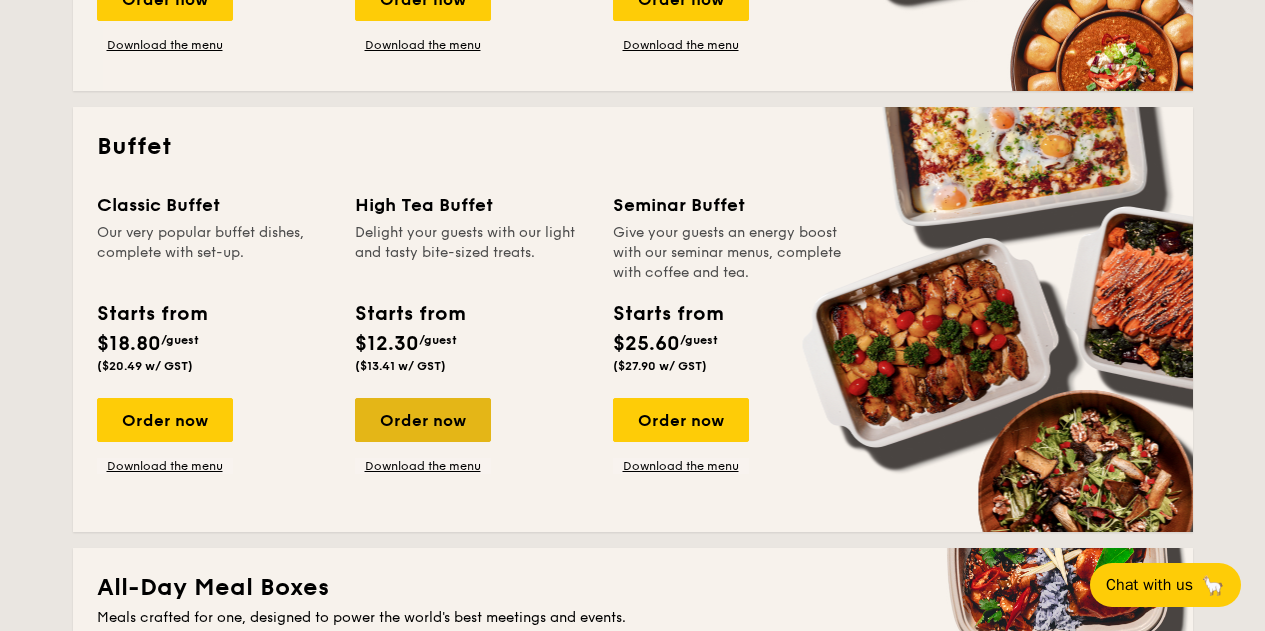 click on "Order now" at bounding box center (423, 420) 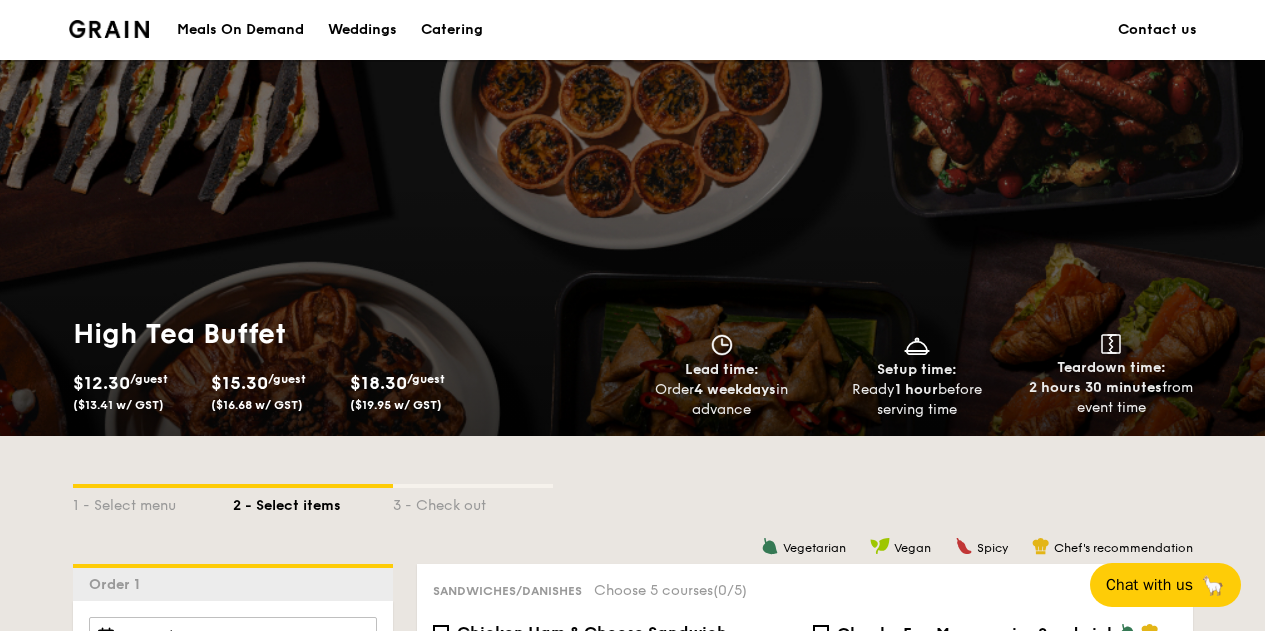 scroll, scrollTop: 400, scrollLeft: 0, axis: vertical 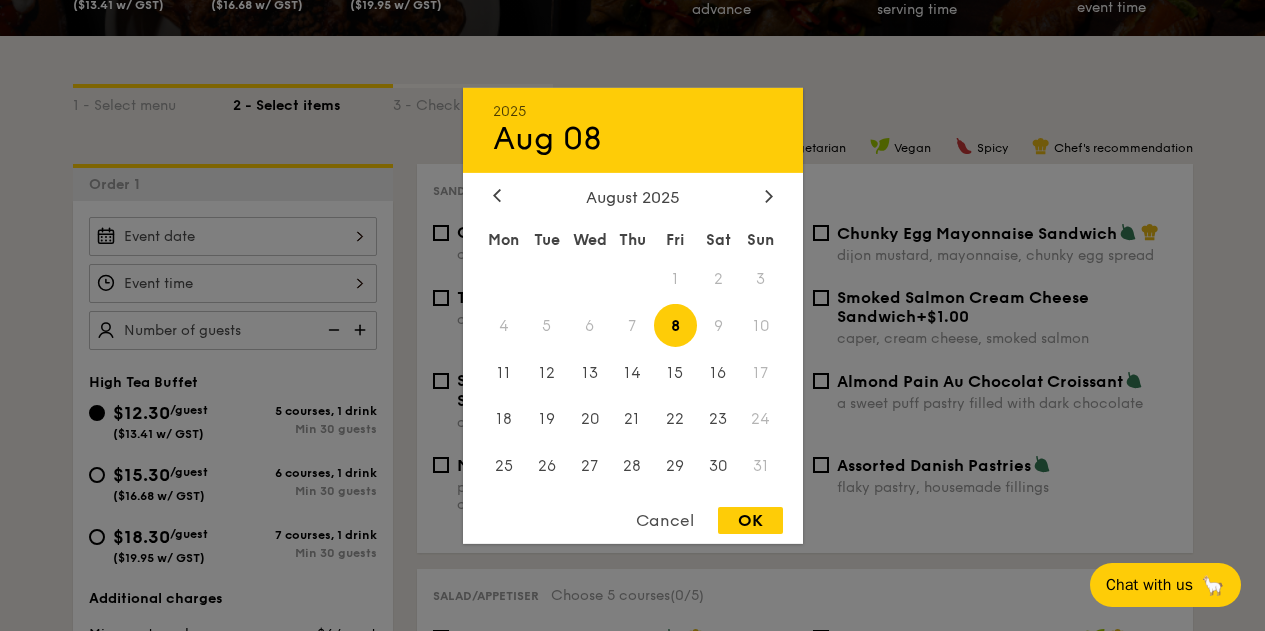click on "[YEAR]   [MONTH] [DAY]       [MONTH] [YEAR]     Mon Tue Wed Thu Fri Sat Sun   1 2 3 4 5 6 7 8 9 10 11 12 13 14 15 16 17 18 19 20 21 22 23 24 25 26 27 28 29 30 31     Cancel   OK" at bounding box center (233, 236) 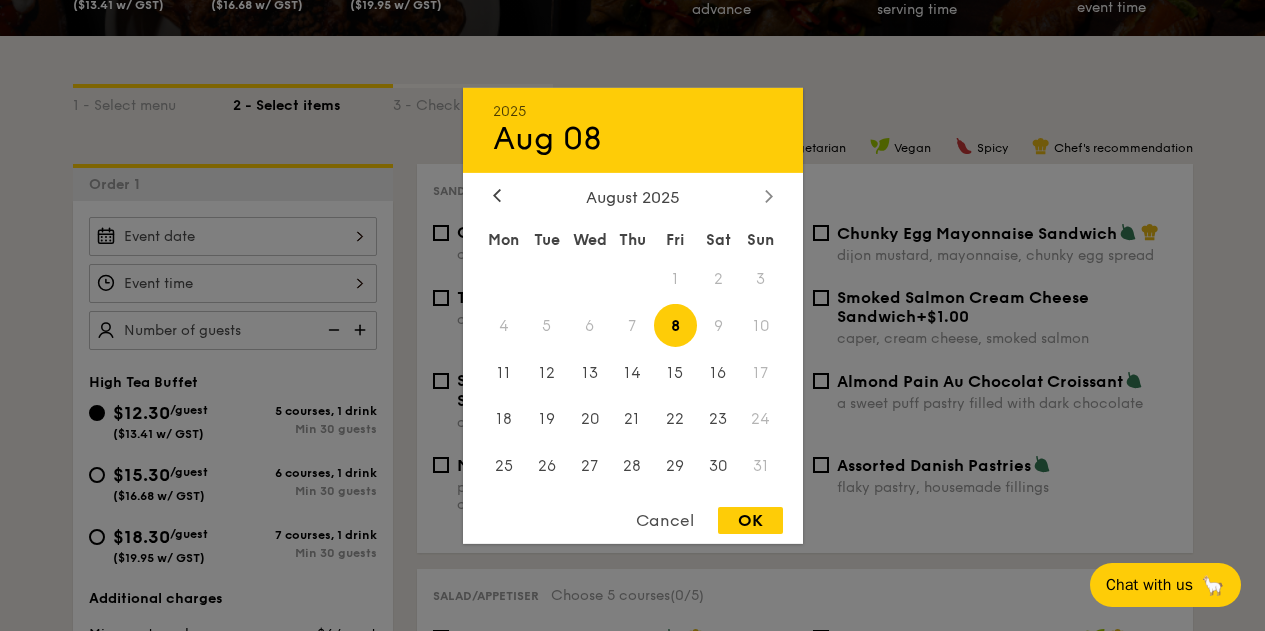 click 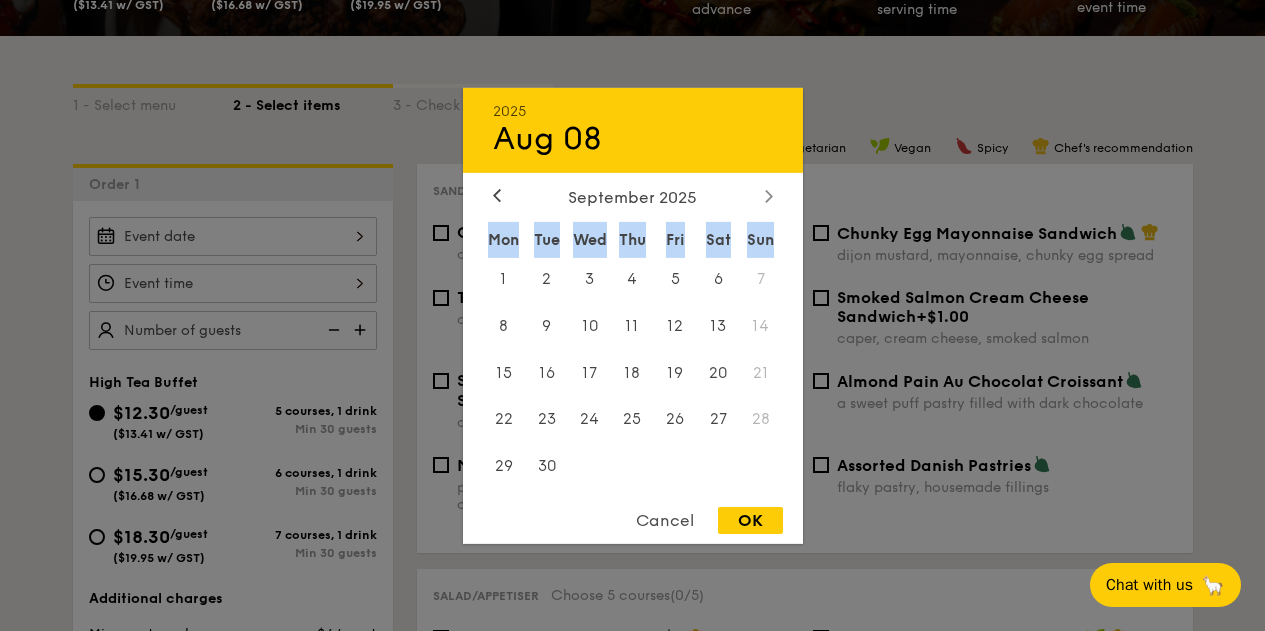 click 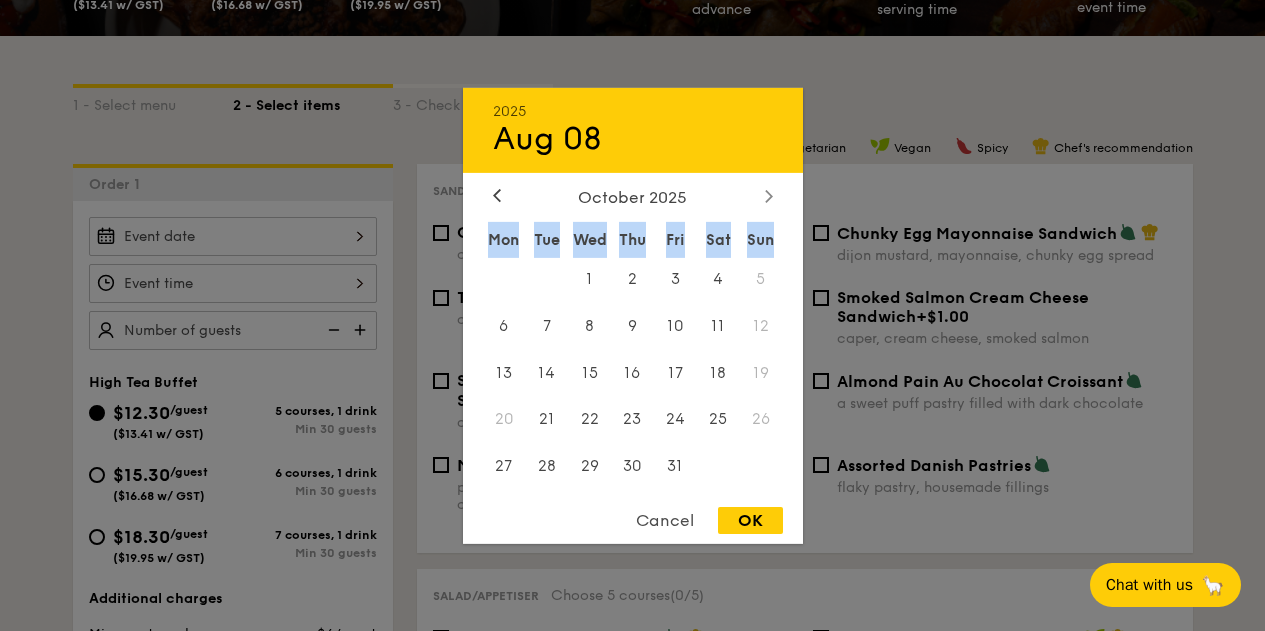 click 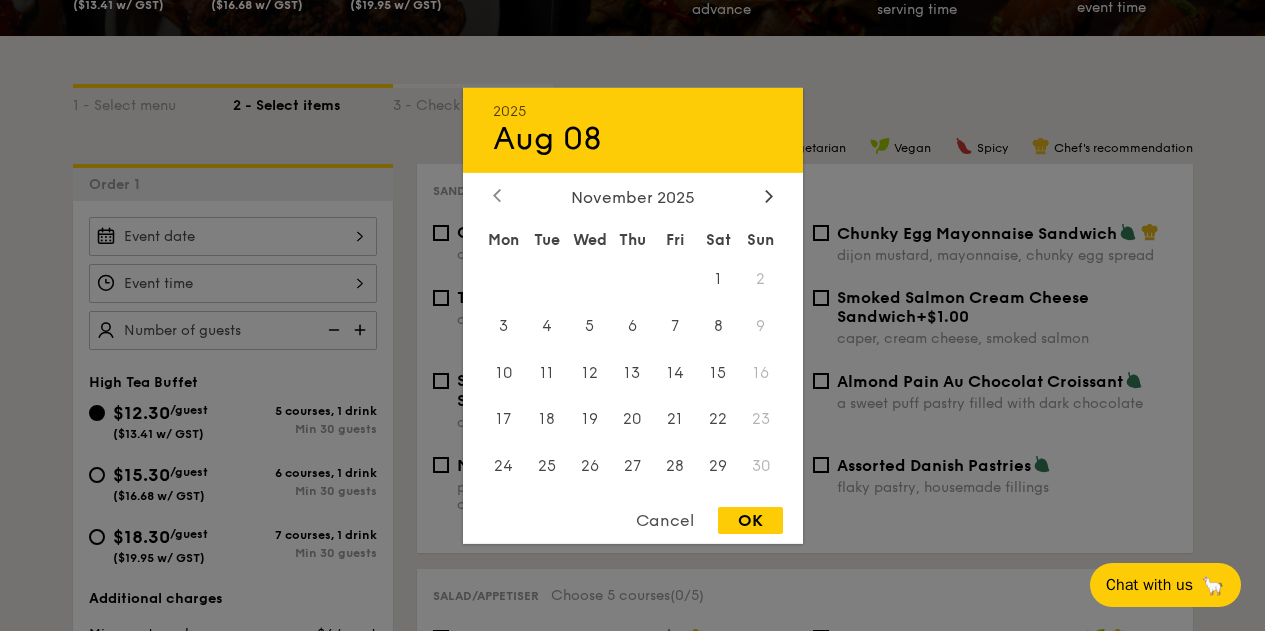 click 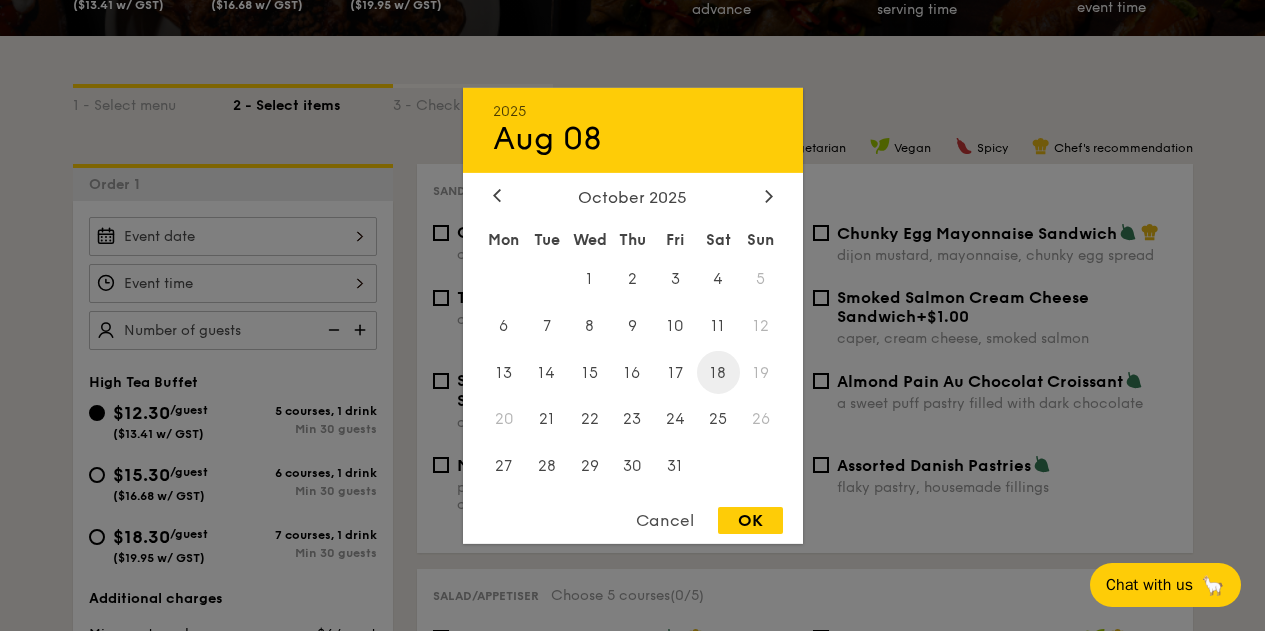 click on "18" at bounding box center [718, 372] 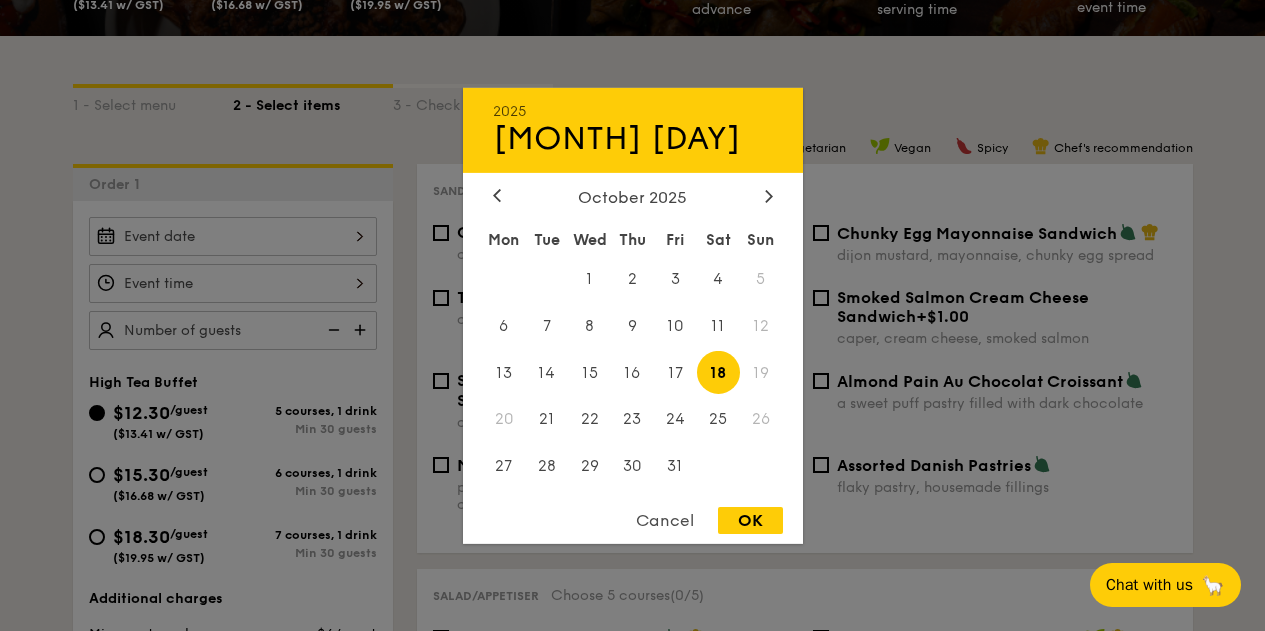 click on "OK" at bounding box center (750, 520) 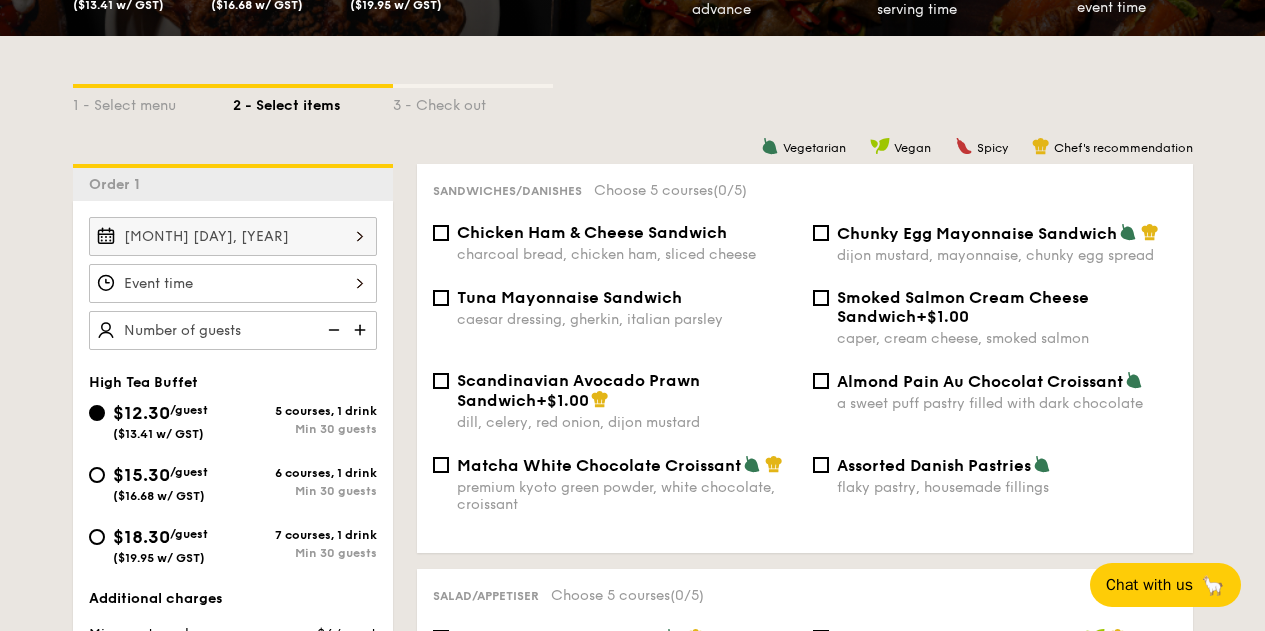 click at bounding box center (233, 283) 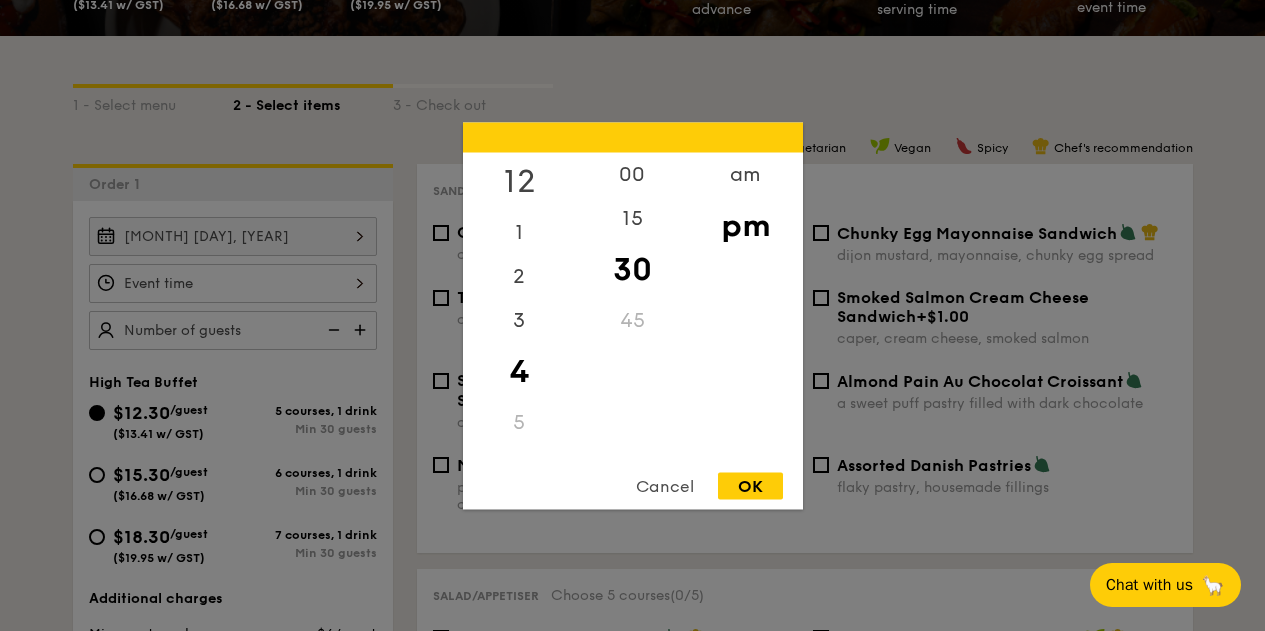 scroll, scrollTop: 200, scrollLeft: 0, axis: vertical 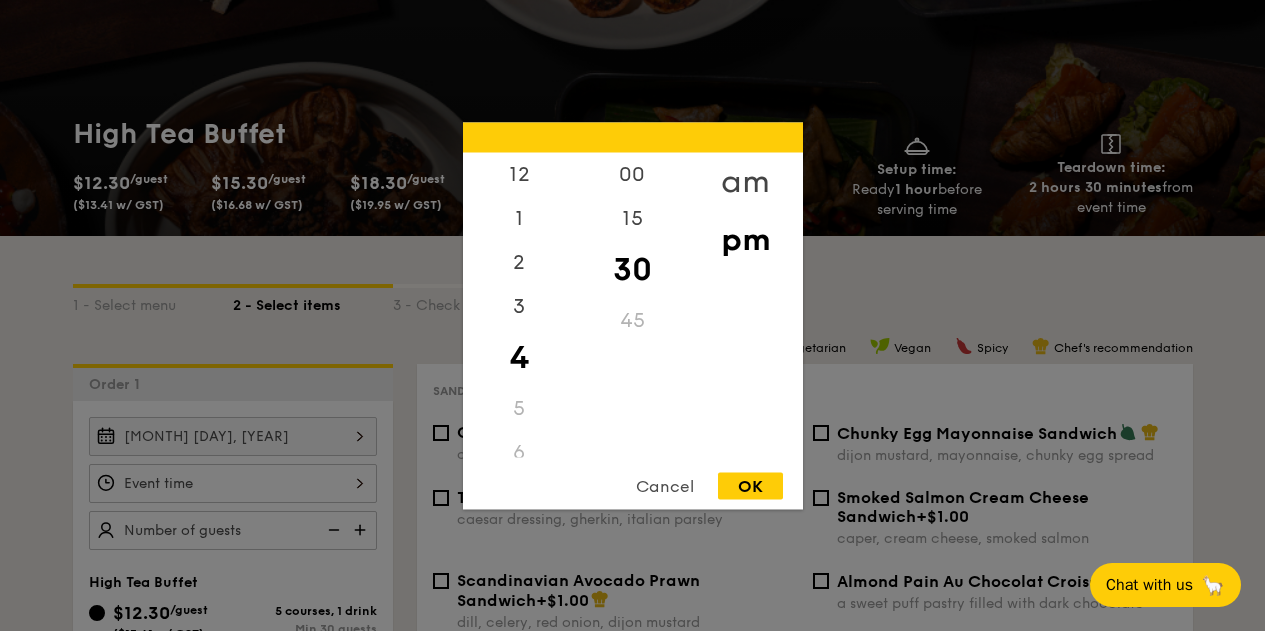 click on "am" at bounding box center [745, 181] 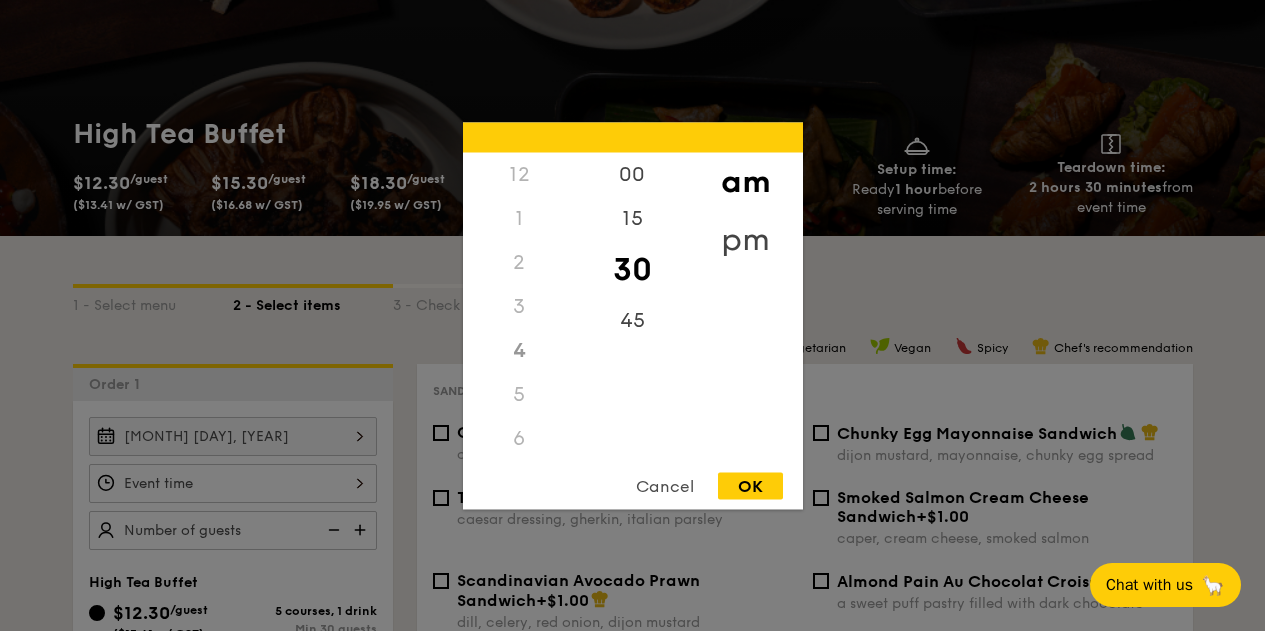click on "pm" at bounding box center (745, 239) 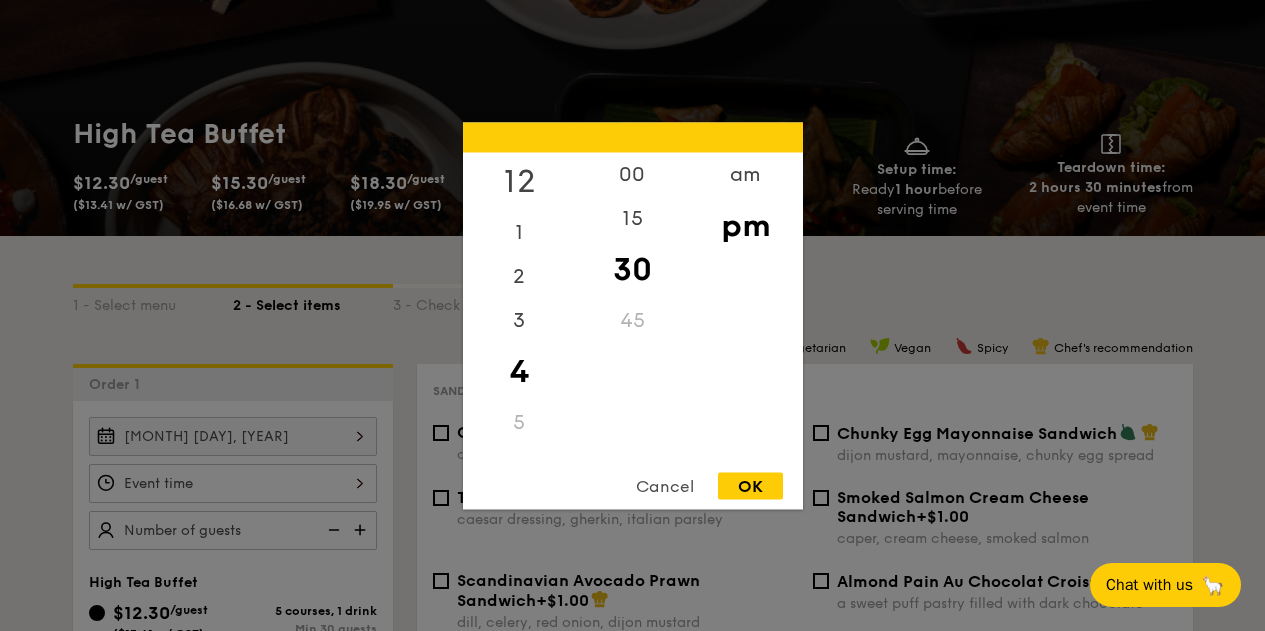 click on "12" at bounding box center [519, 181] 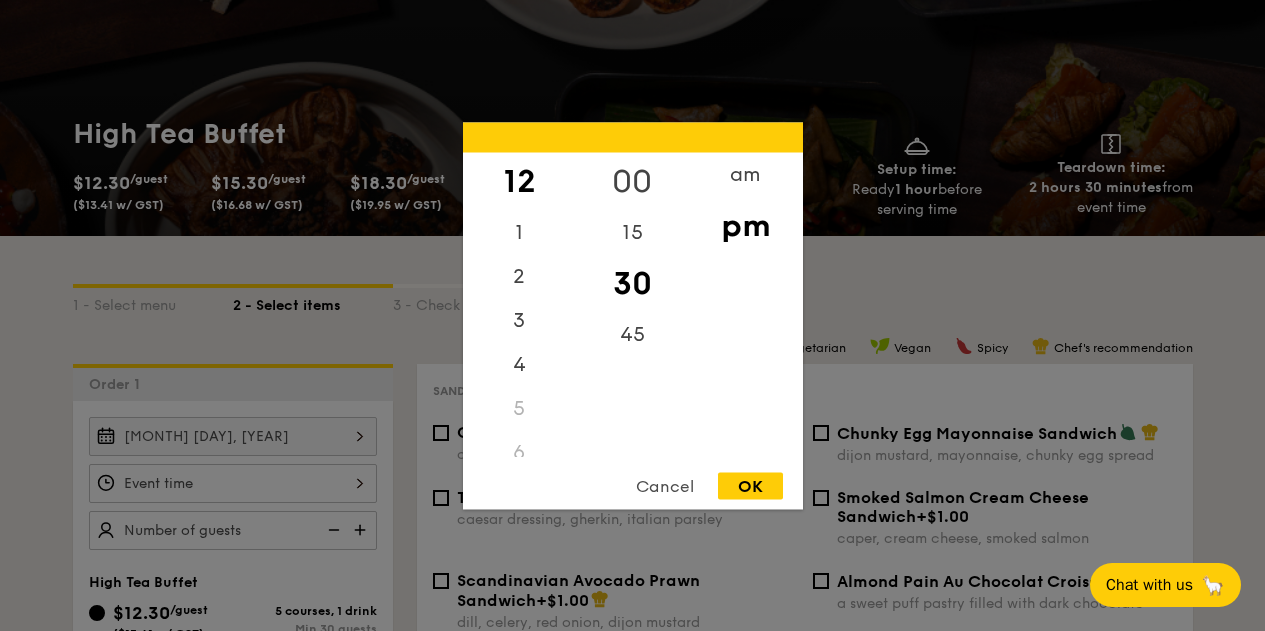 click on "00" at bounding box center [632, 181] 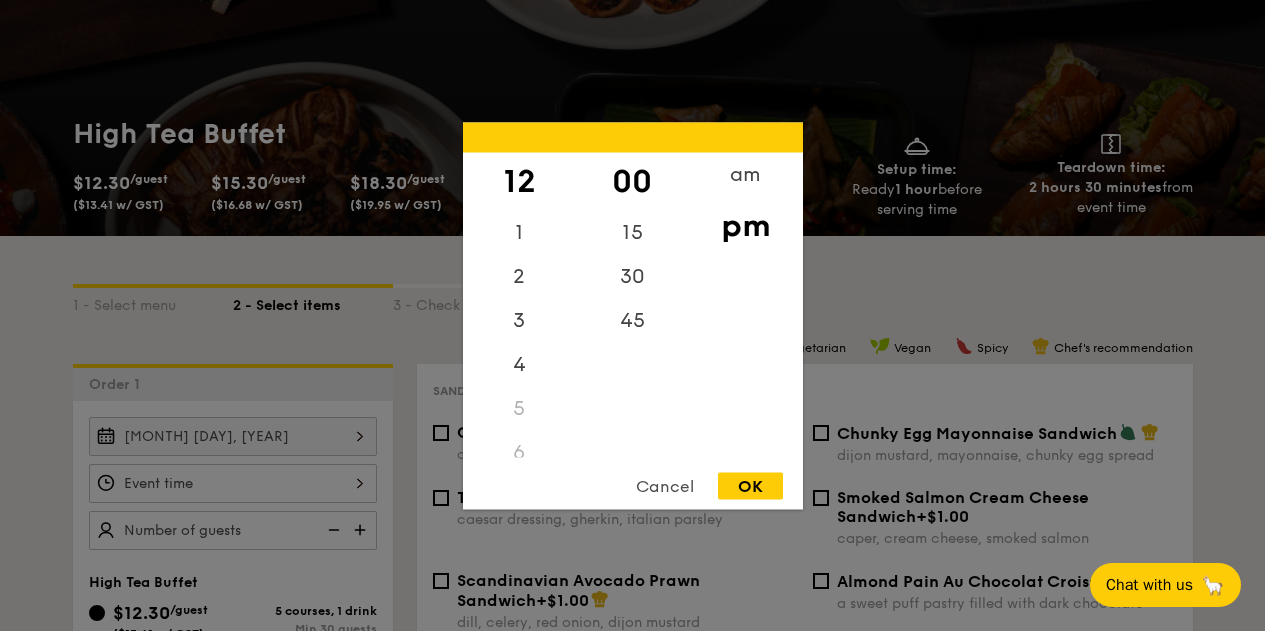 click on "OK" at bounding box center (750, 485) 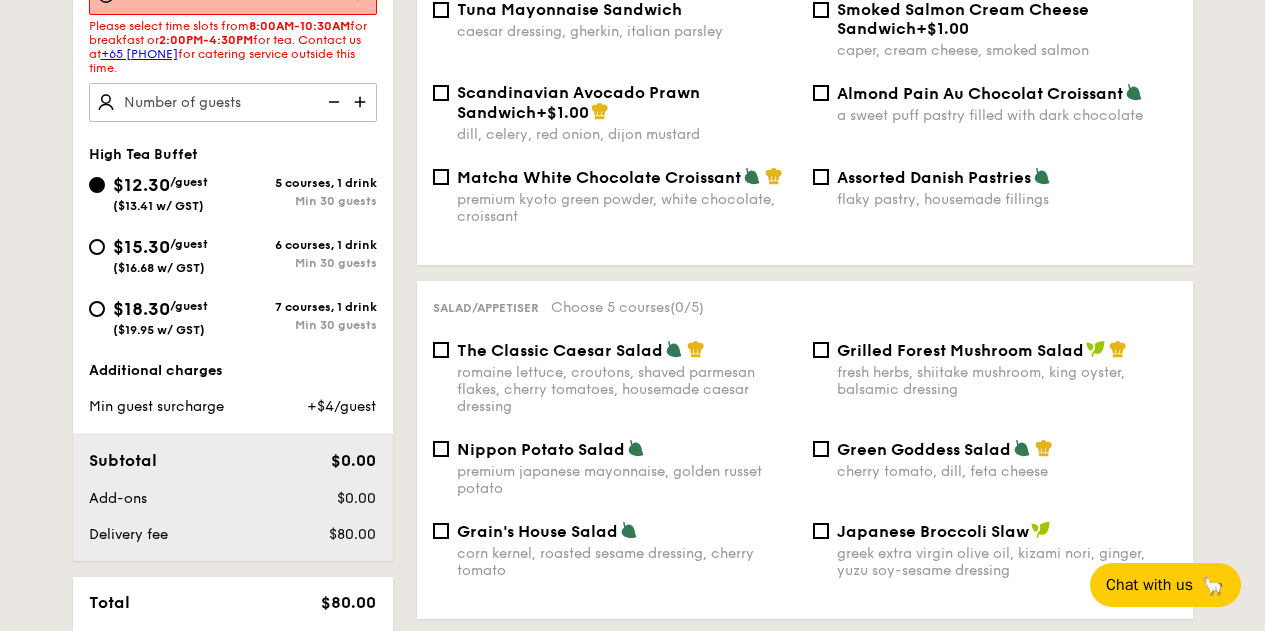 scroll, scrollTop: 700, scrollLeft: 0, axis: vertical 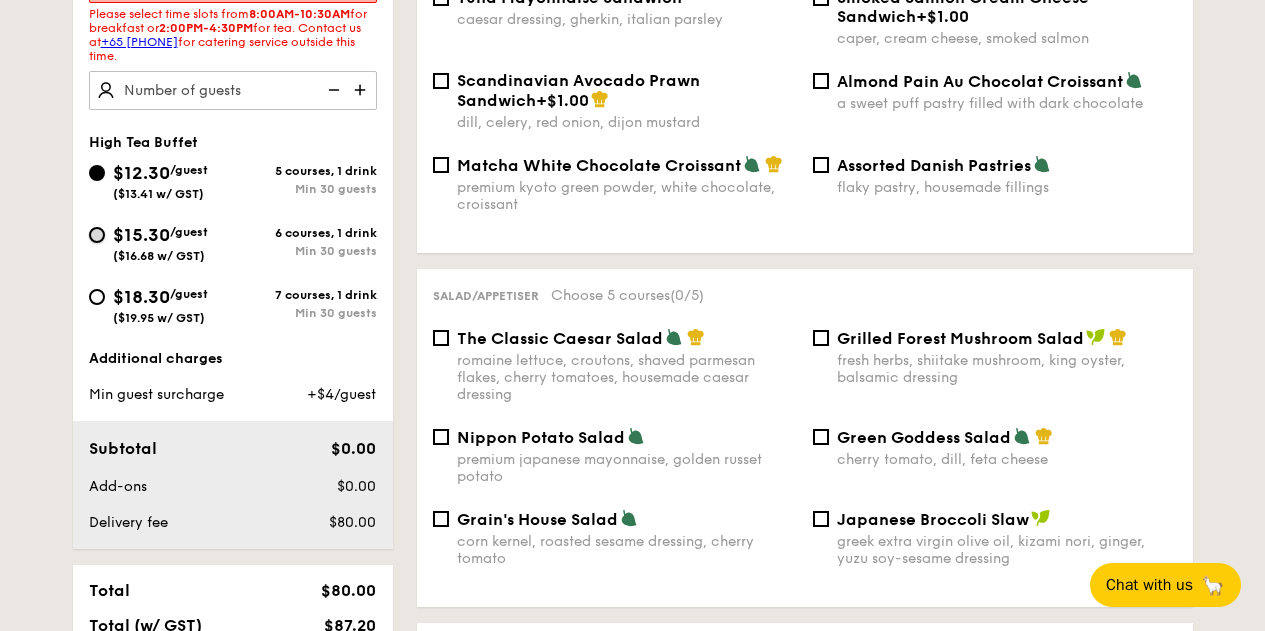 click on "$15.30
/guest
($16.68 w/ GST)
6 courses, 1 drink
Min 30 guests" at bounding box center (97, 235) 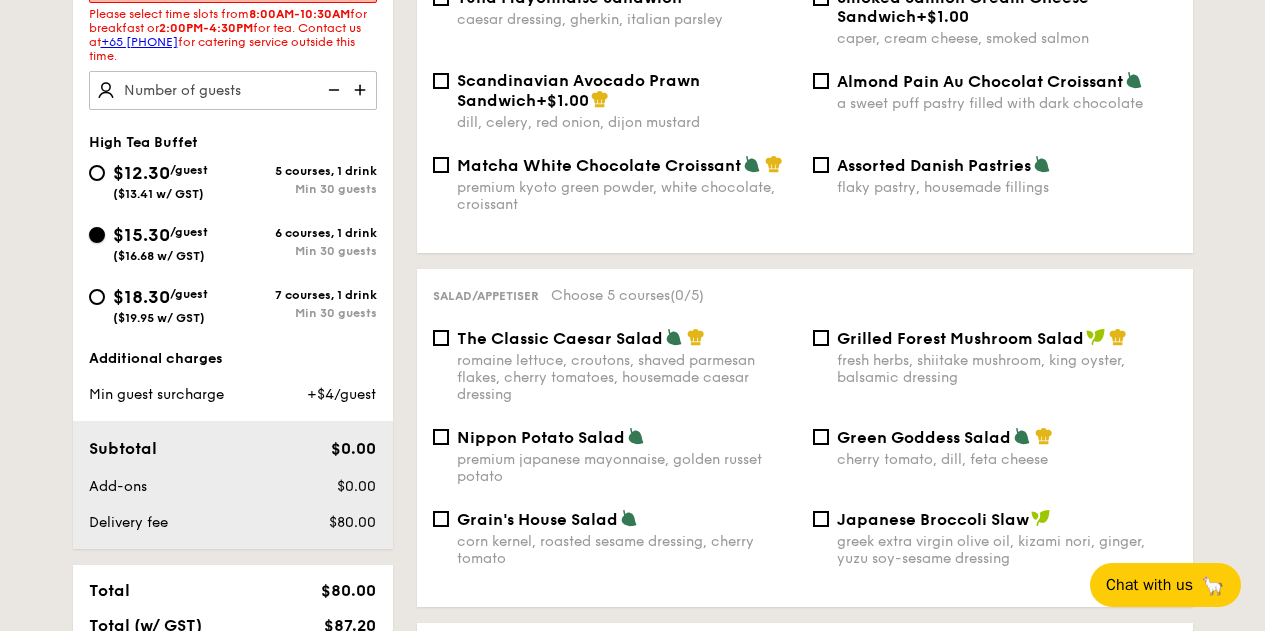 radio on "true" 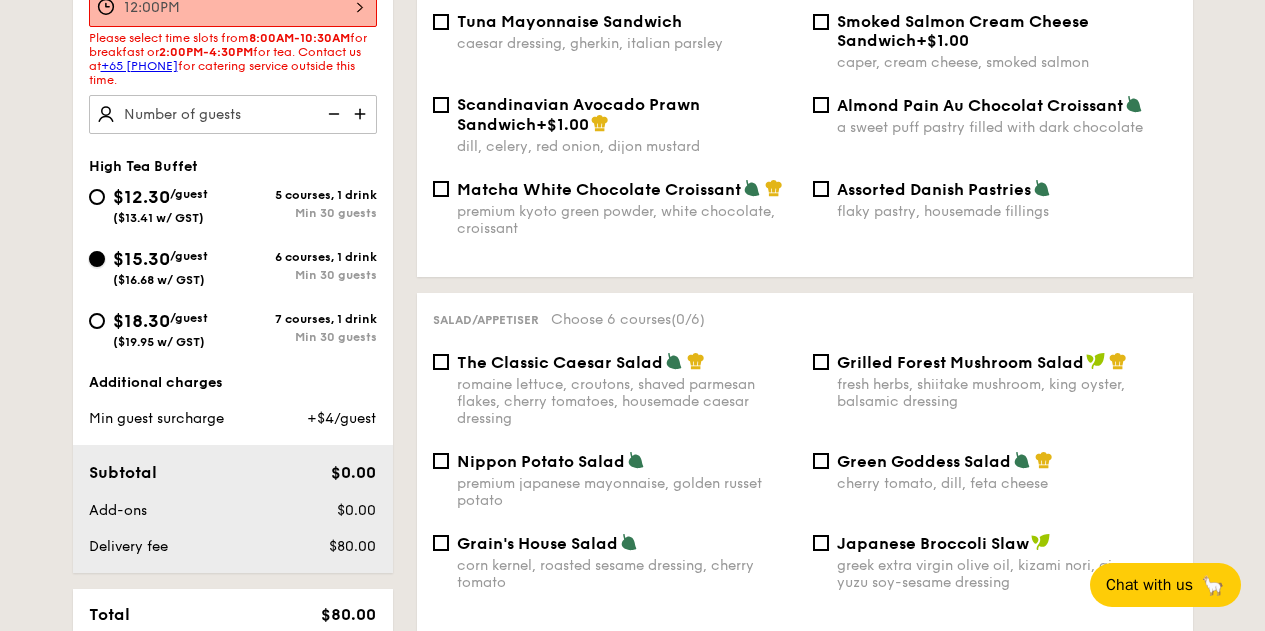 scroll, scrollTop: 700, scrollLeft: 0, axis: vertical 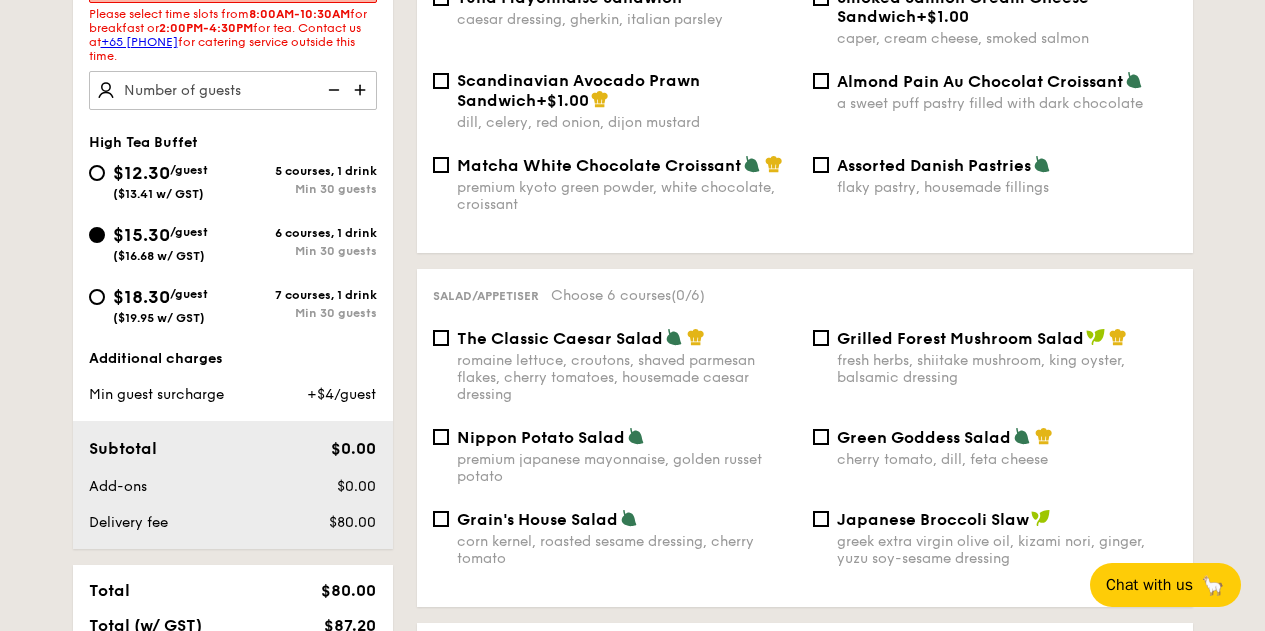 click on "$18.30
/guest
($19.95 w/ GST)" at bounding box center (160, 304) 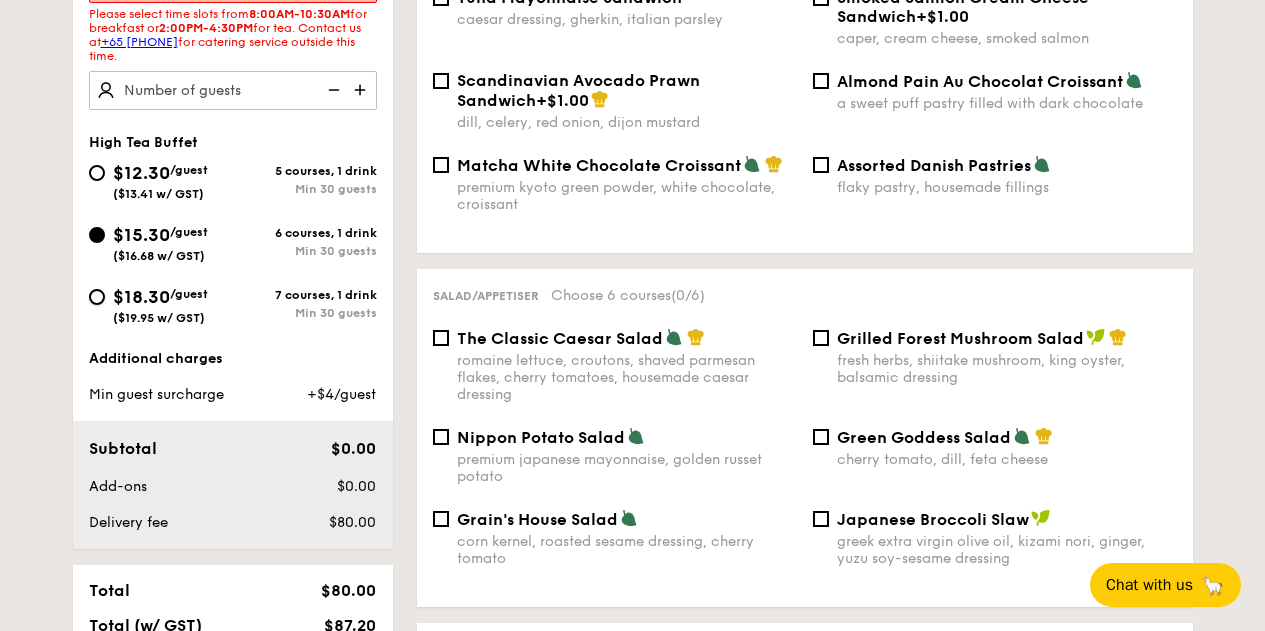 click on "$18.30
/guest
($19.95 w/ GST)
7 courses, 1 drink
Min 30 guests" at bounding box center (97, 297) 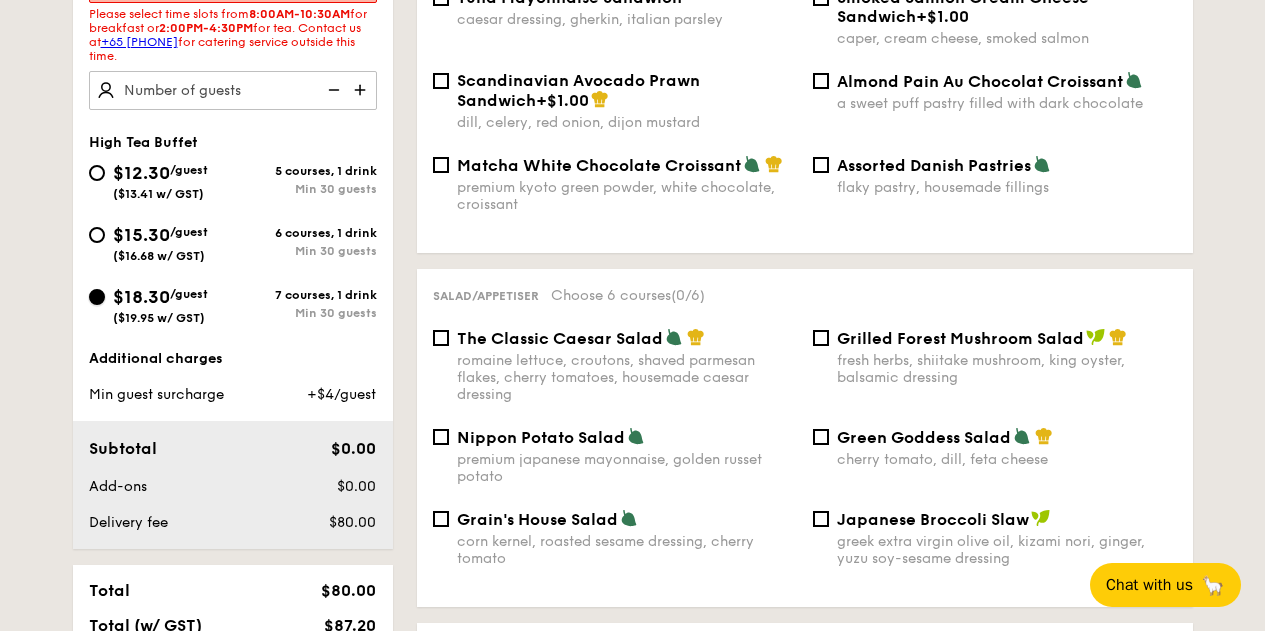 radio on "true" 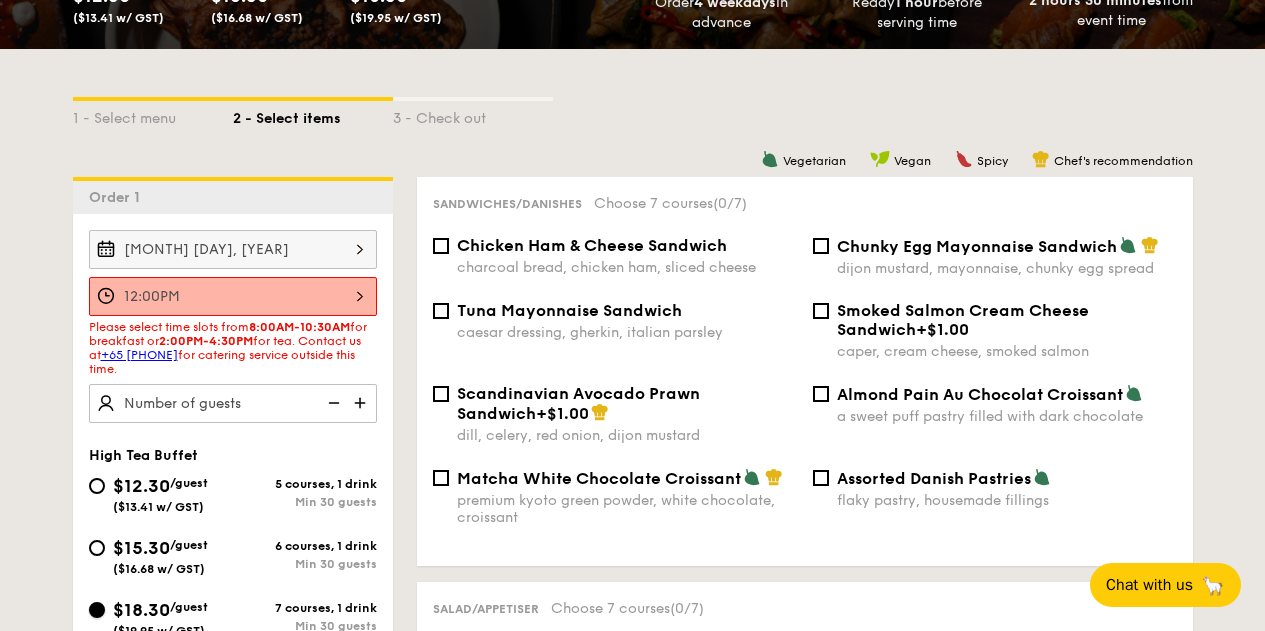 scroll, scrollTop: 400, scrollLeft: 0, axis: vertical 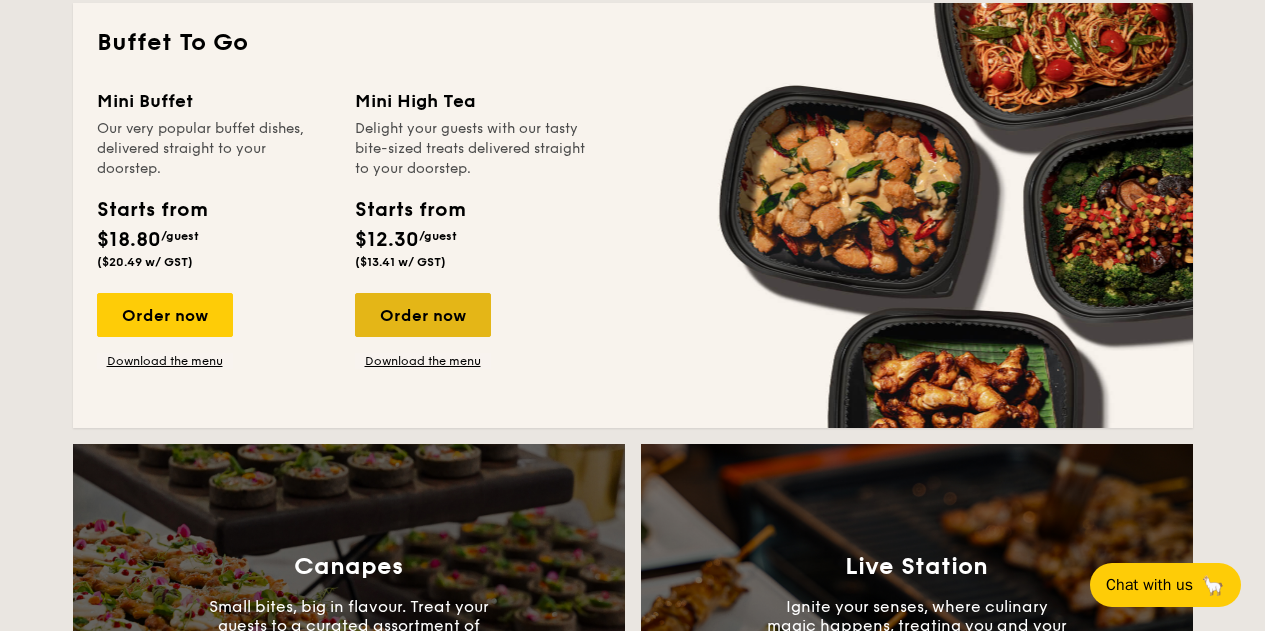click on "Order now" at bounding box center [423, 315] 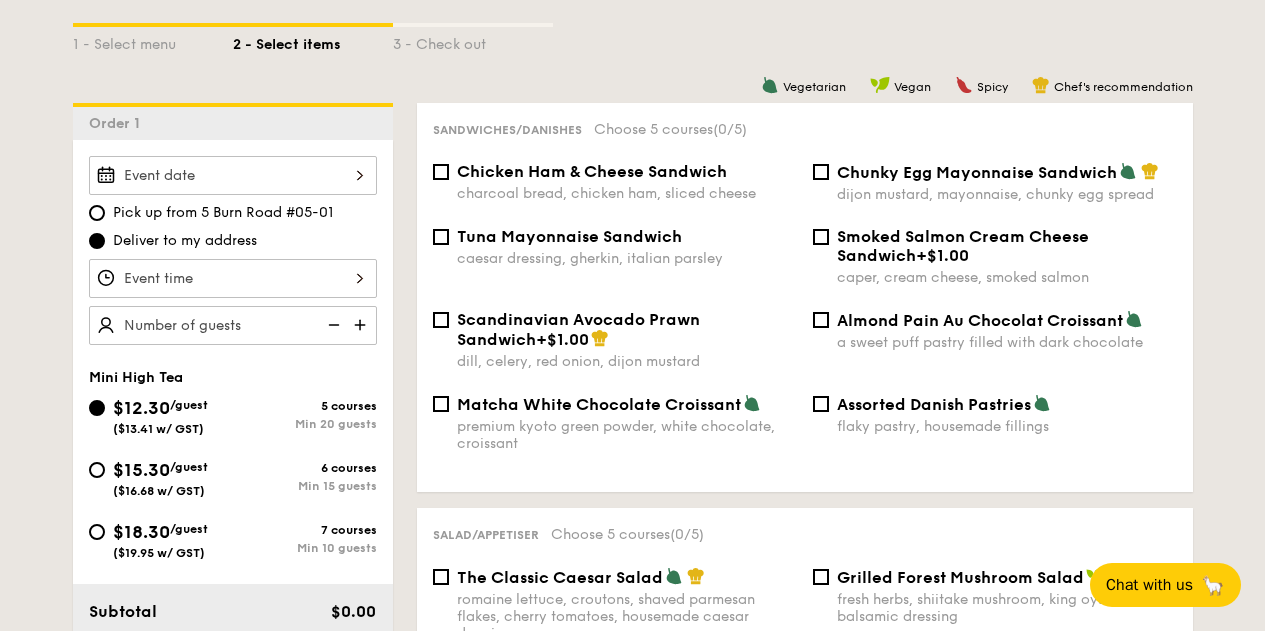 scroll, scrollTop: 500, scrollLeft: 0, axis: vertical 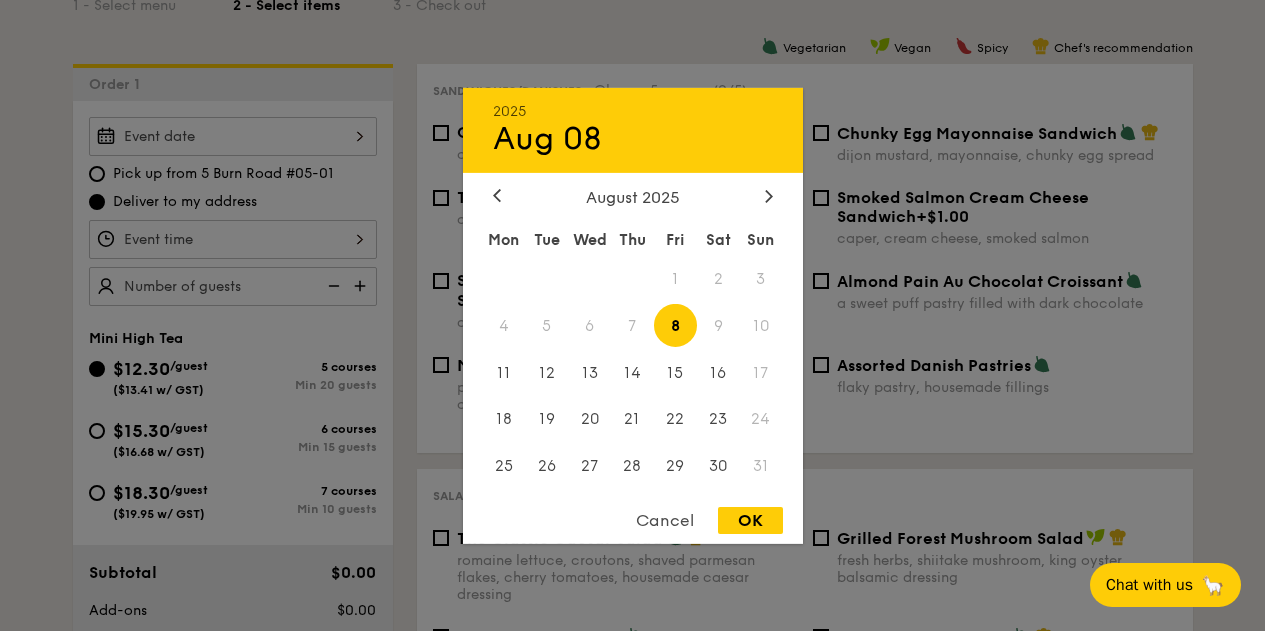 click on "[YEAR]   [MONTH] [DAY]       [MONTH] [YEAR]     Mon Tue Wed Thu Fri Sat Sun   1 2 3 4 5 6 7 8 9 10 11 12 13 14 15 16 17 18 19 20 21 22 23 24 25 26 27 28 29 30 31     Cancel   OK" at bounding box center (233, 136) 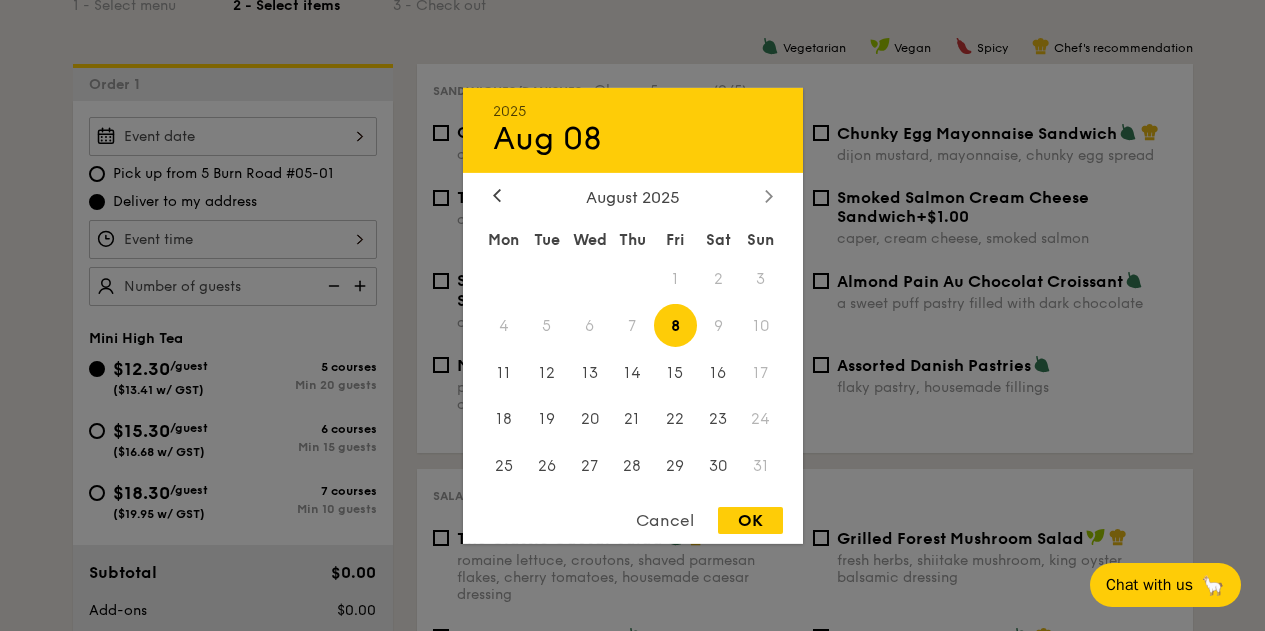 click 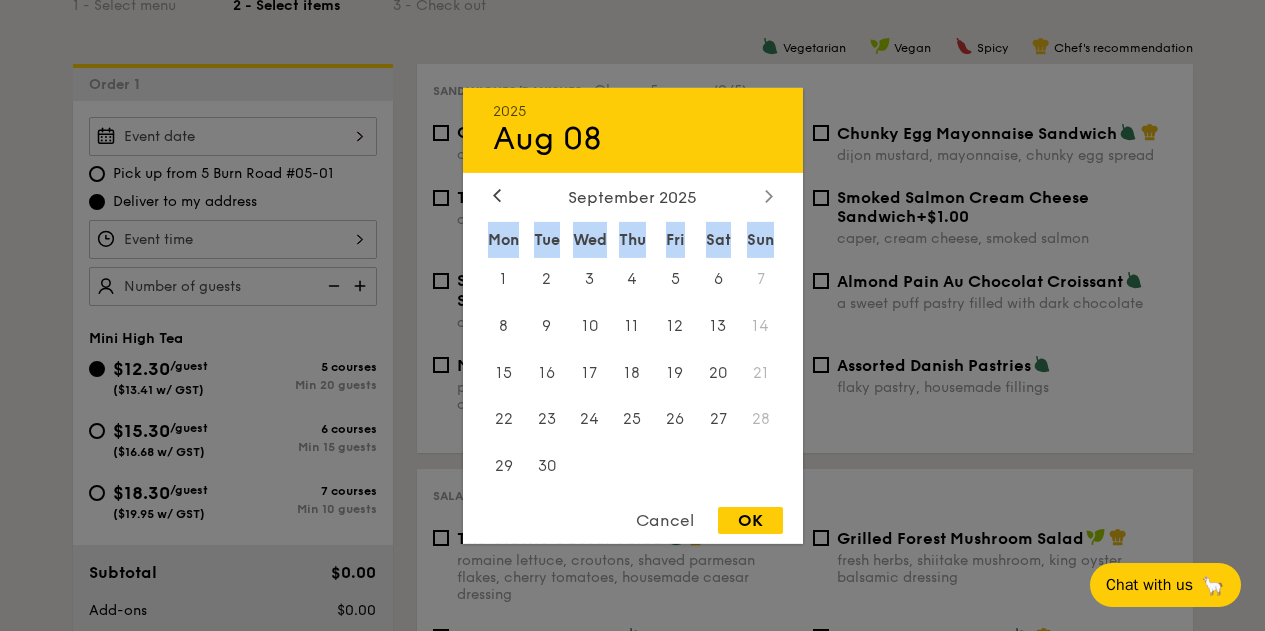 click 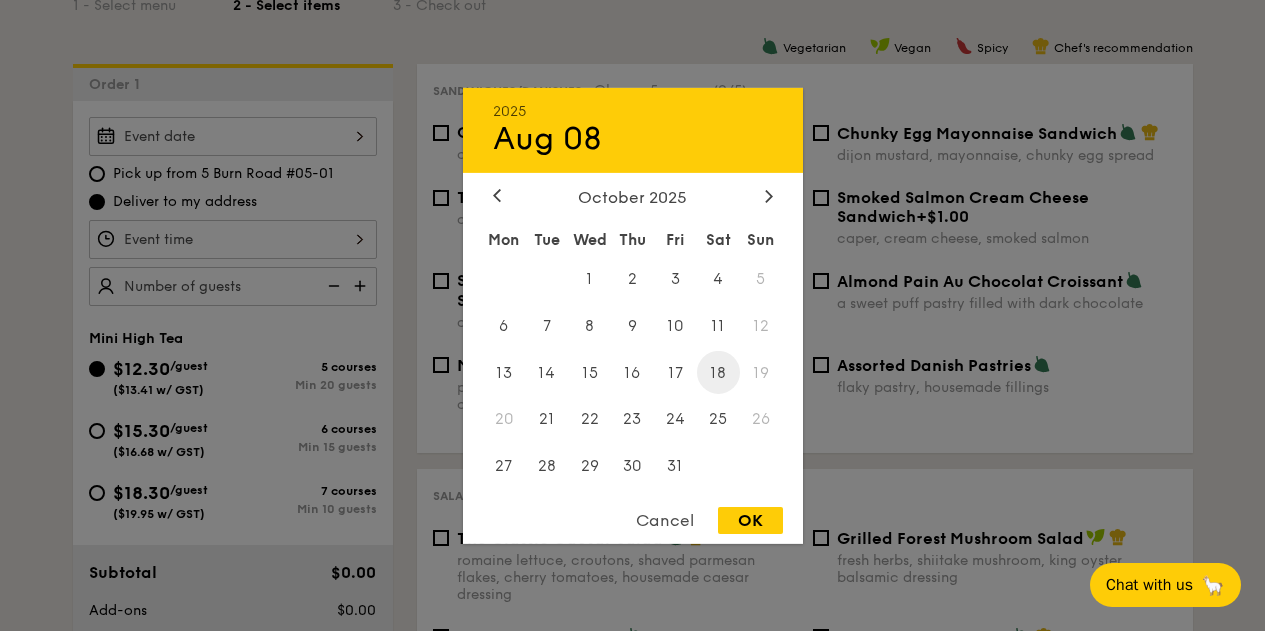 click on "18" at bounding box center (718, 372) 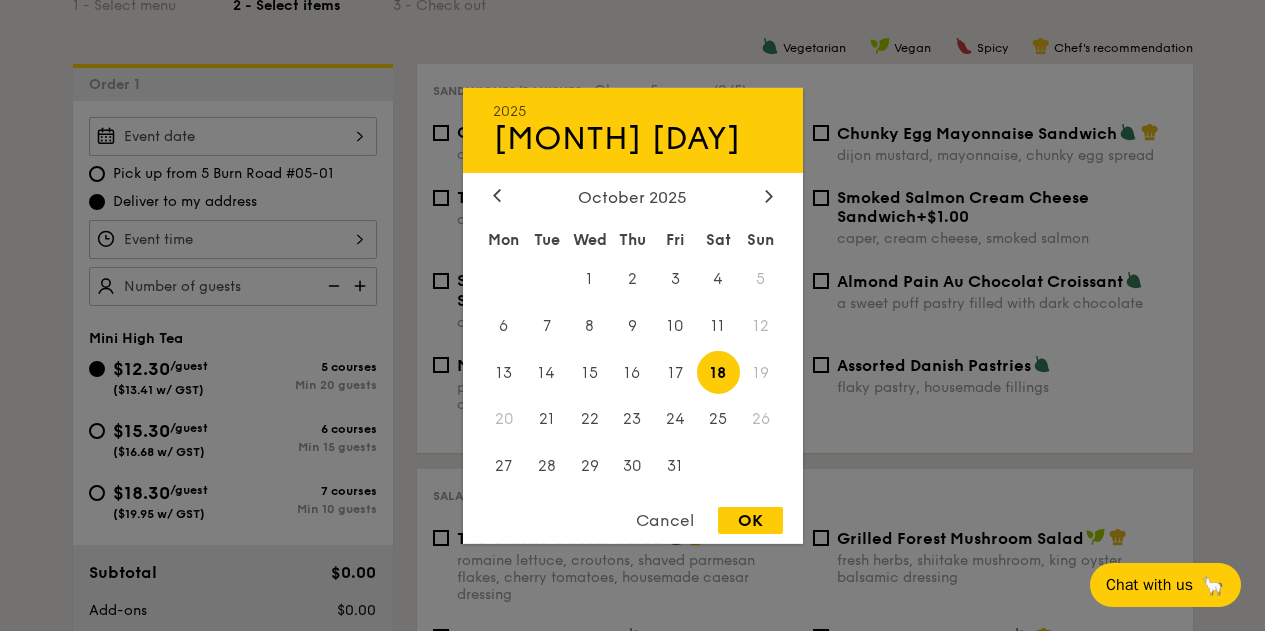 click on "OK" at bounding box center (750, 520) 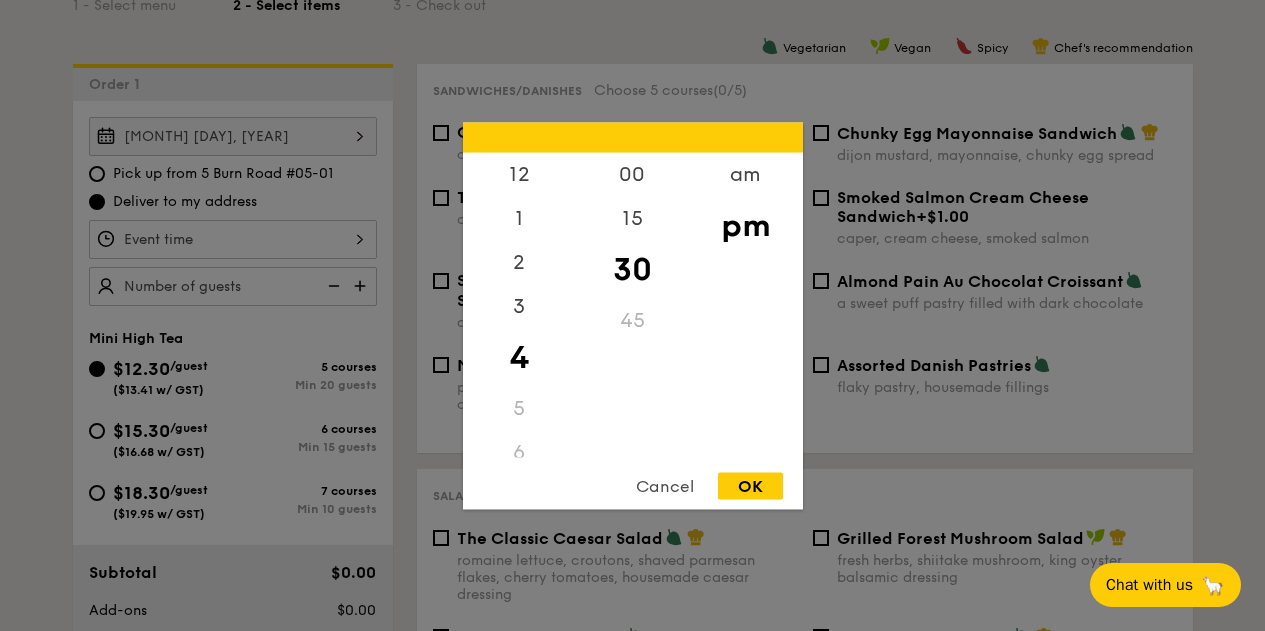 click on "12 1 2 3 4 5 6 7 8 9 10 11   00 15 30 45   am   pm   Cancel   OK" at bounding box center [233, 239] 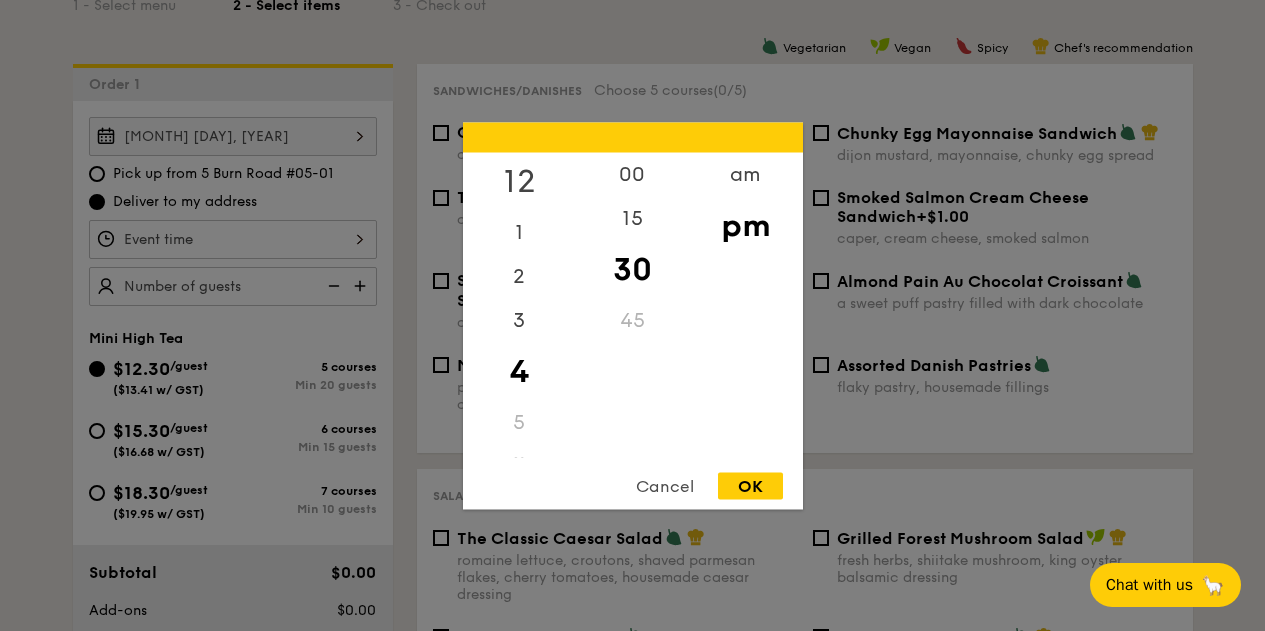 click on "12" at bounding box center [519, 181] 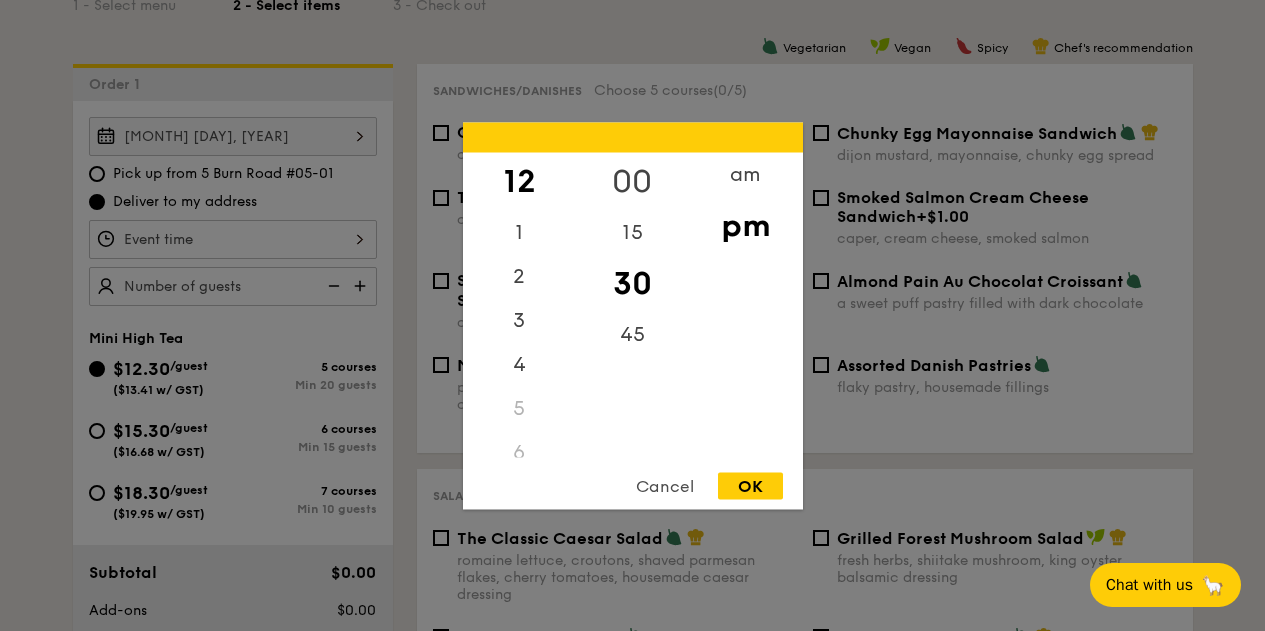 click on "00" at bounding box center [632, 181] 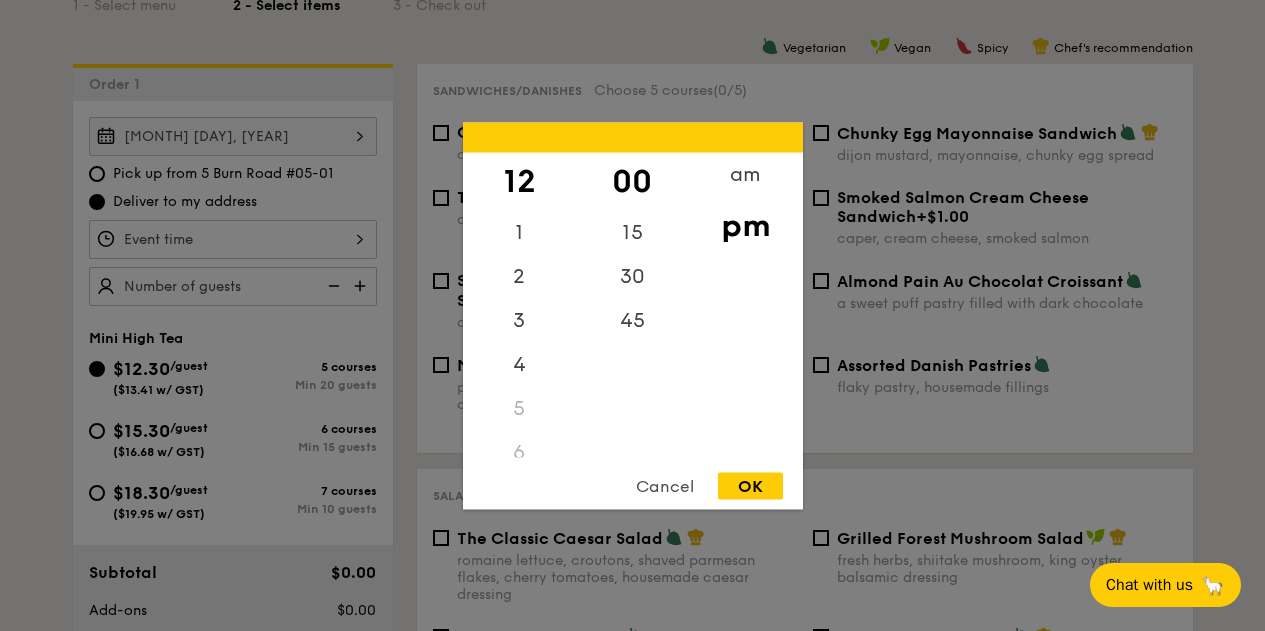 click on "OK" at bounding box center [750, 485] 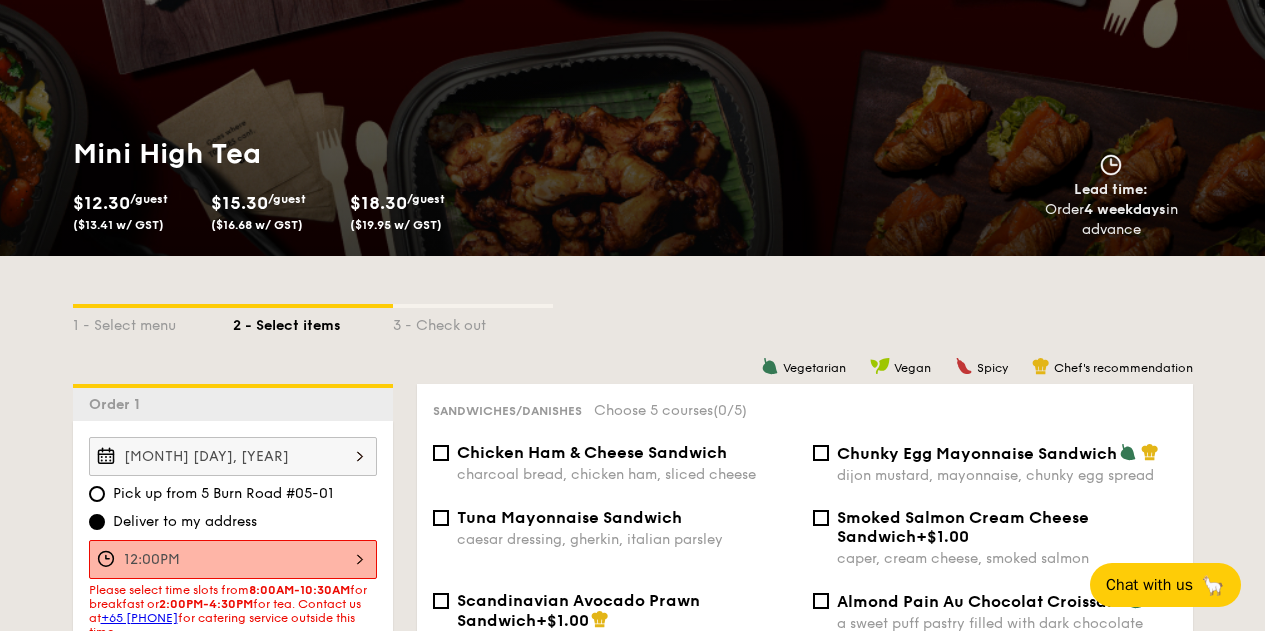 scroll, scrollTop: 0, scrollLeft: 0, axis: both 